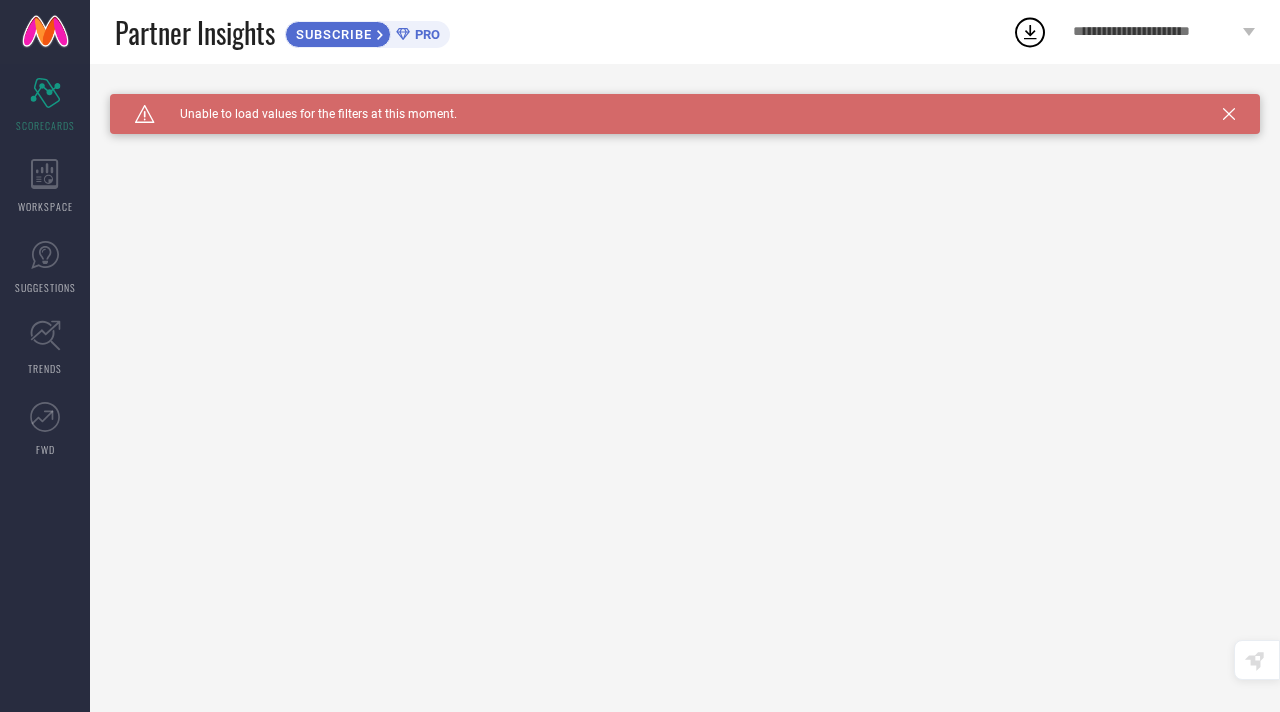 scroll, scrollTop: 0, scrollLeft: 0, axis: both 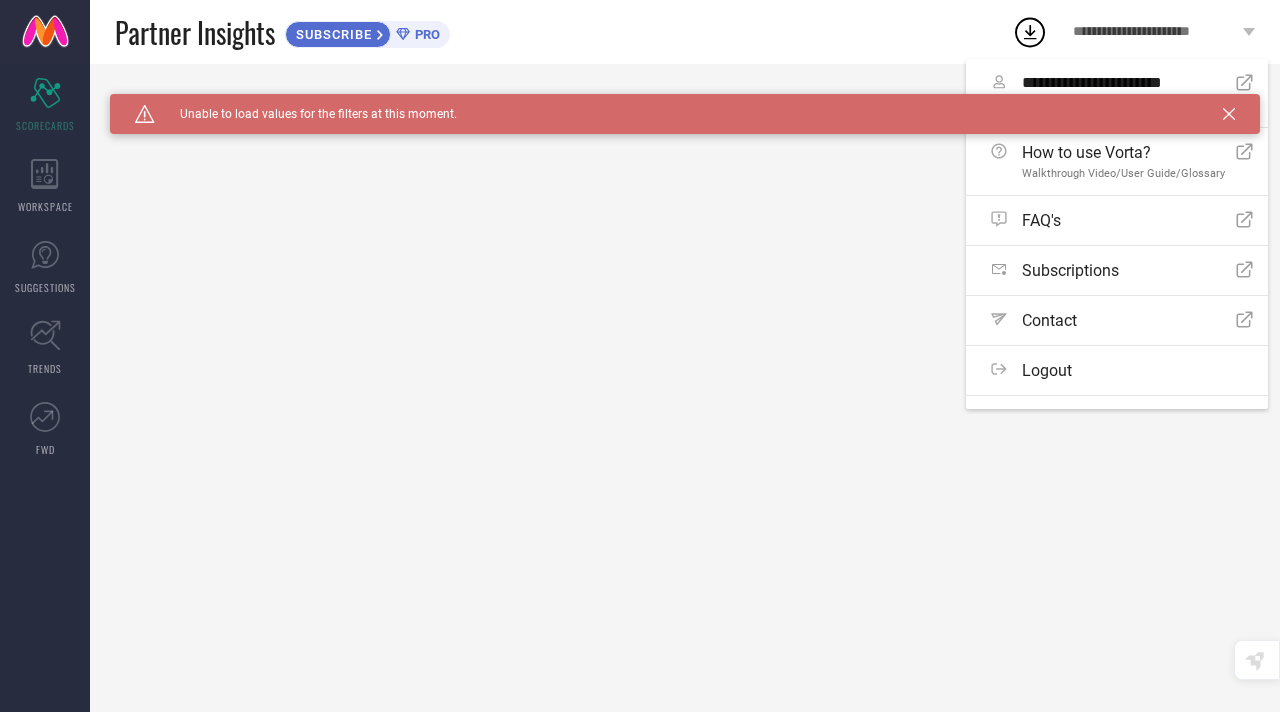 click on "Caution Created with Sketch. Unable to load values for the filters at this moment. Unable to load filters at this moment. Please try later." at bounding box center [685, 388] 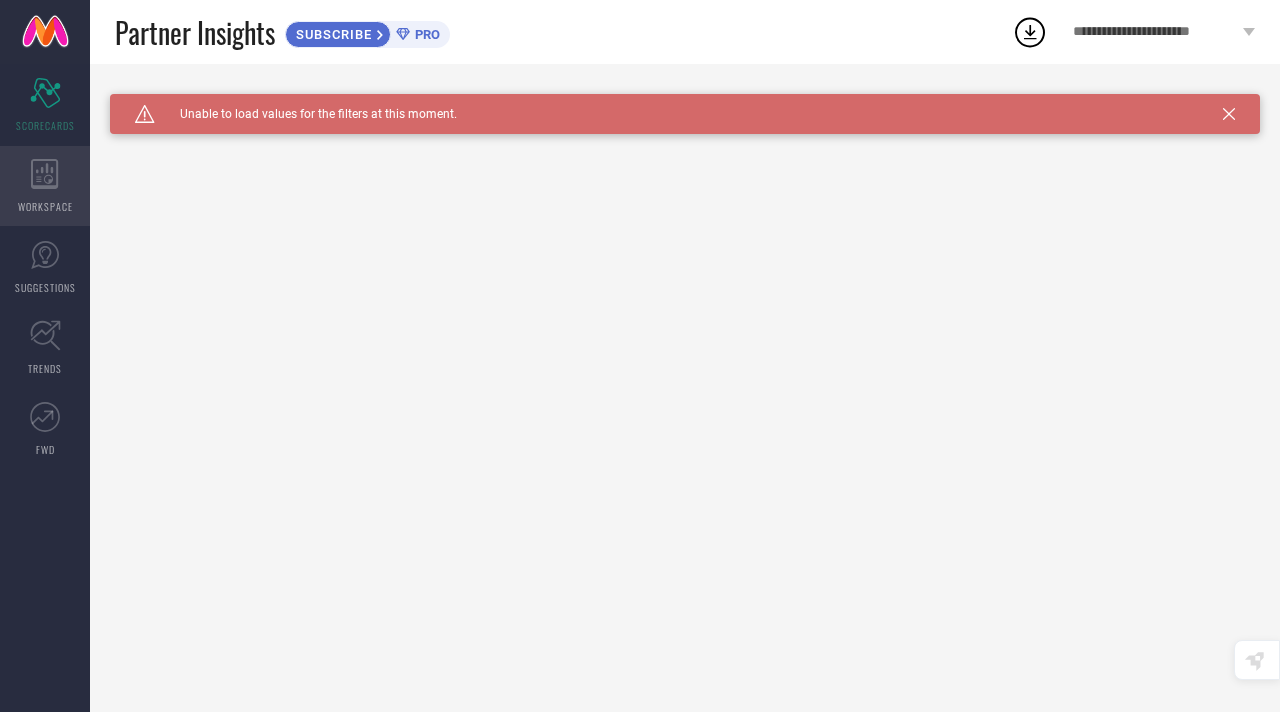 click on "WORKSPACE" at bounding box center [45, 186] 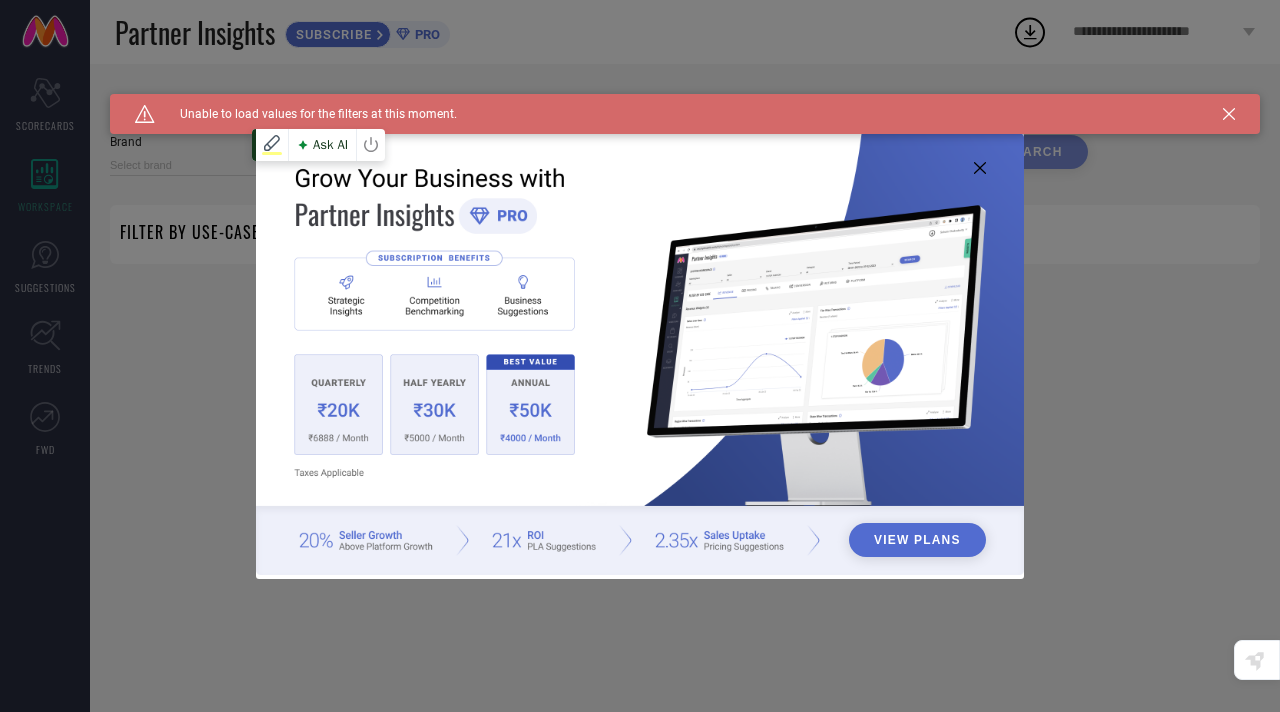 type on "1 STOP FASHION" 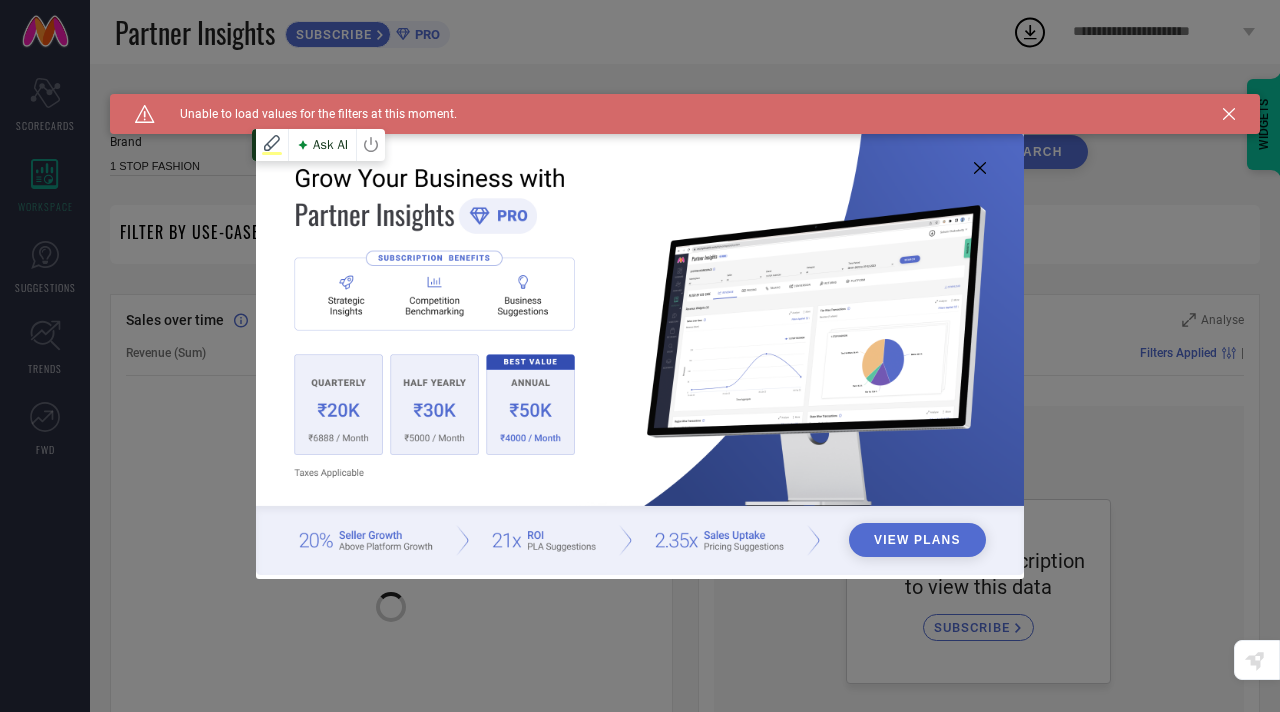 click at bounding box center (640, 354) 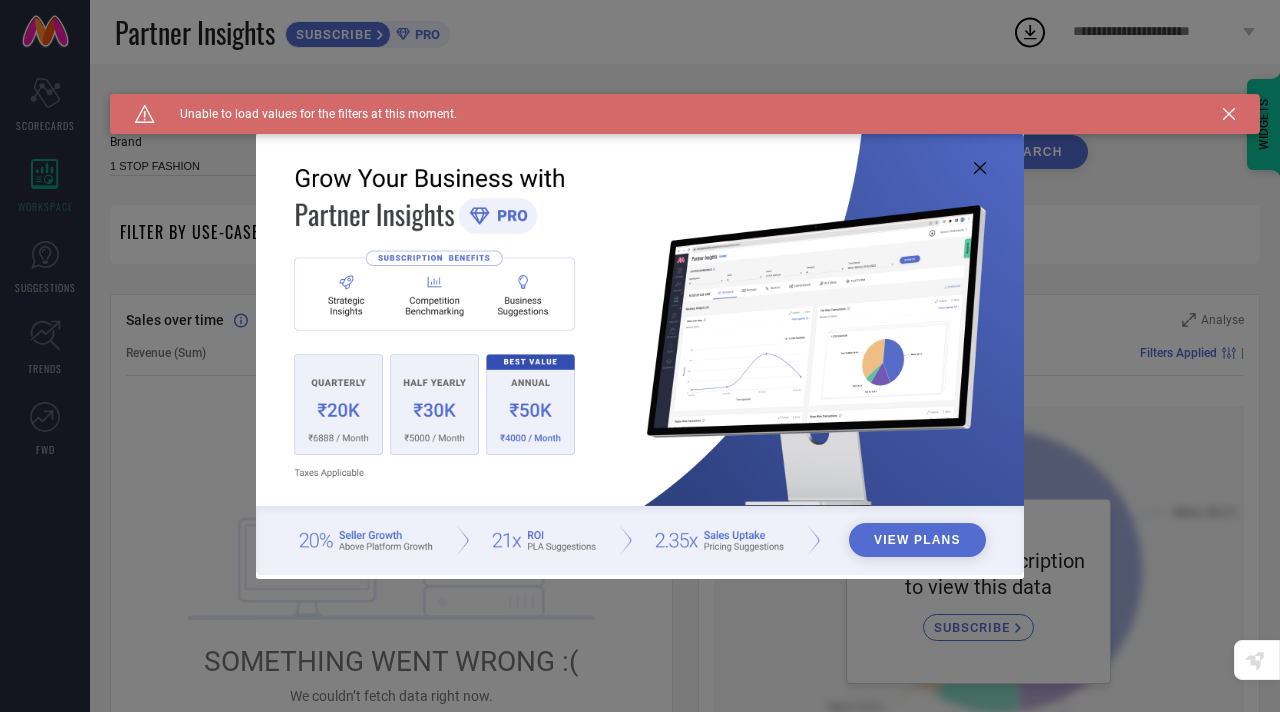 click on "Caution Created with Sketch. Unable to load values for the filters at this moment." at bounding box center (685, 114) 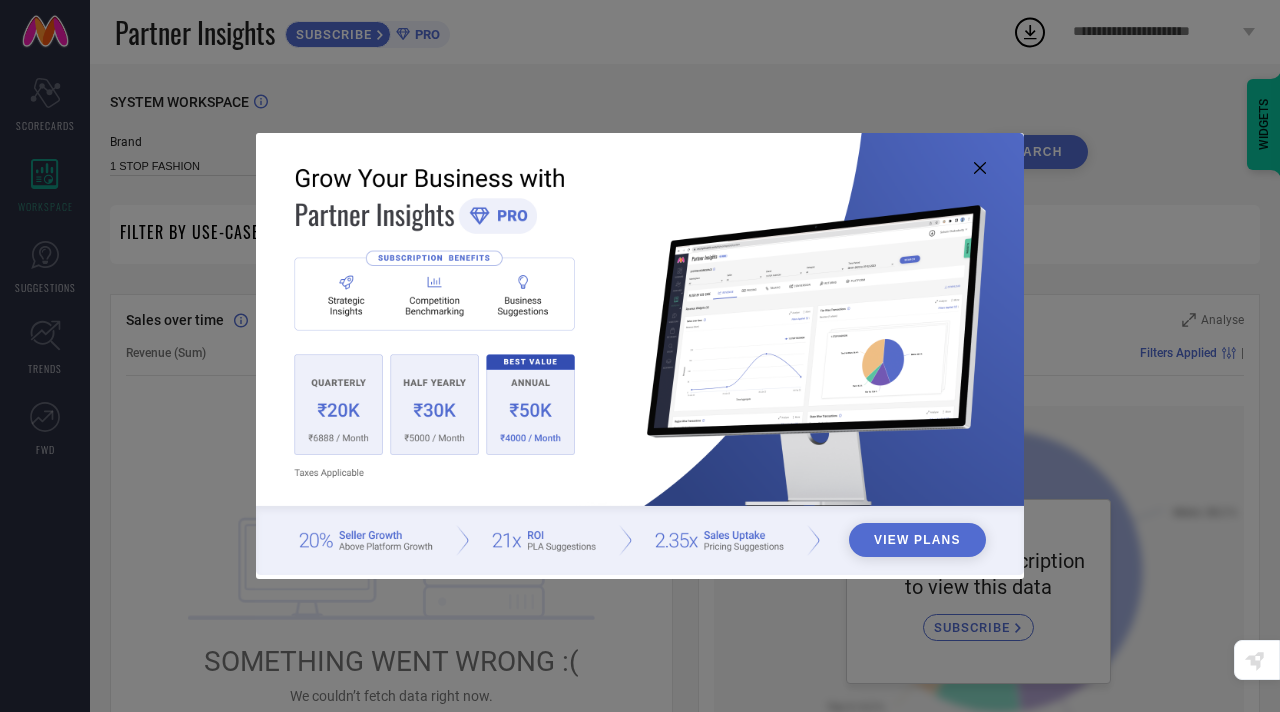 click 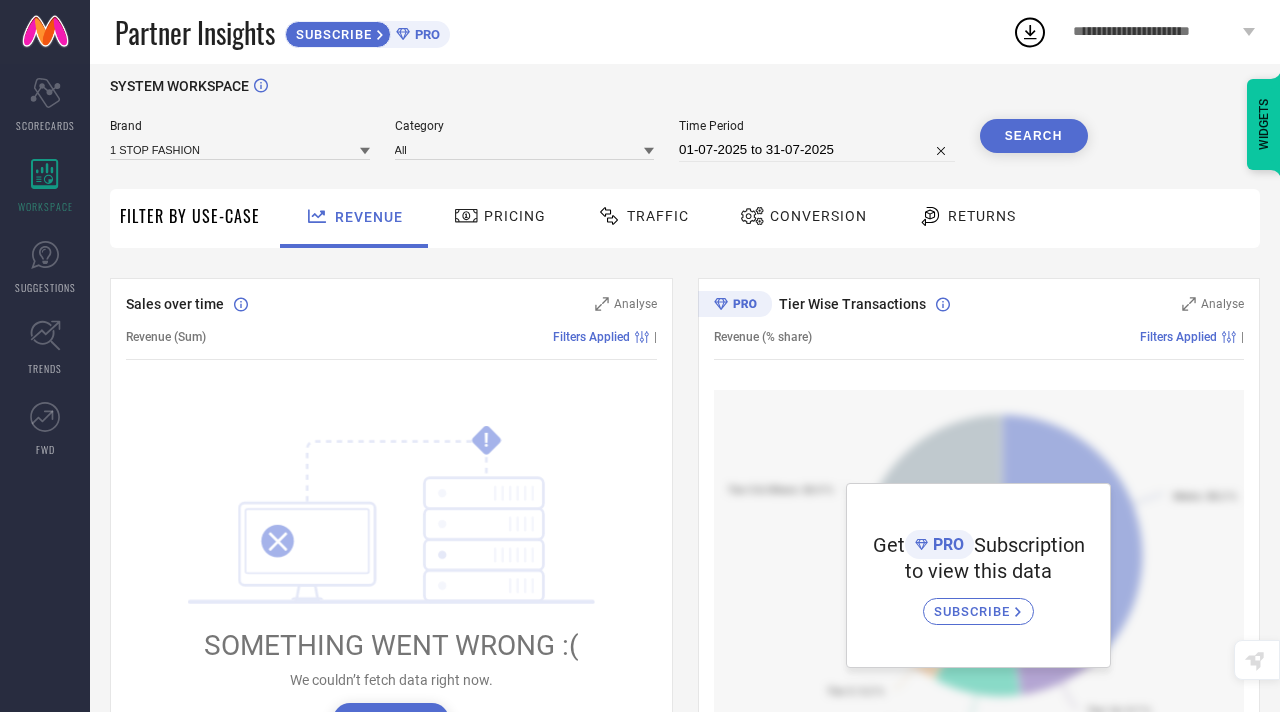 scroll, scrollTop: 19, scrollLeft: 0, axis: vertical 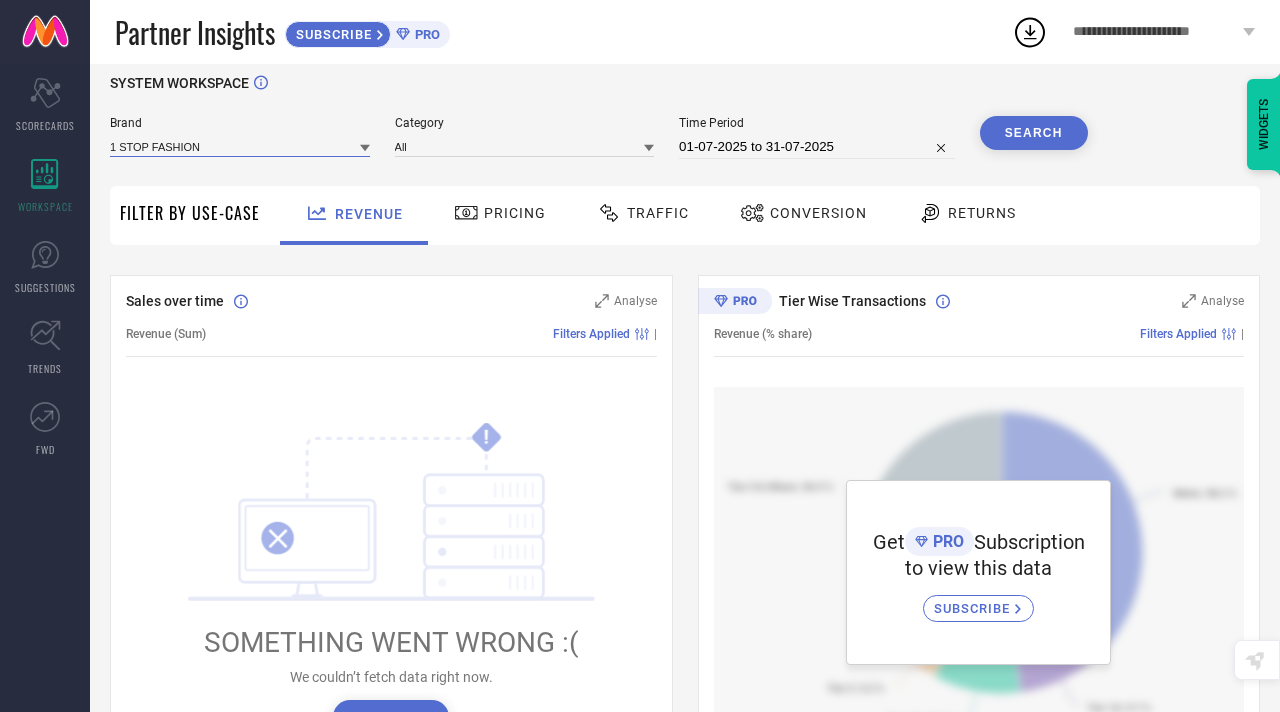 click at bounding box center (240, 146) 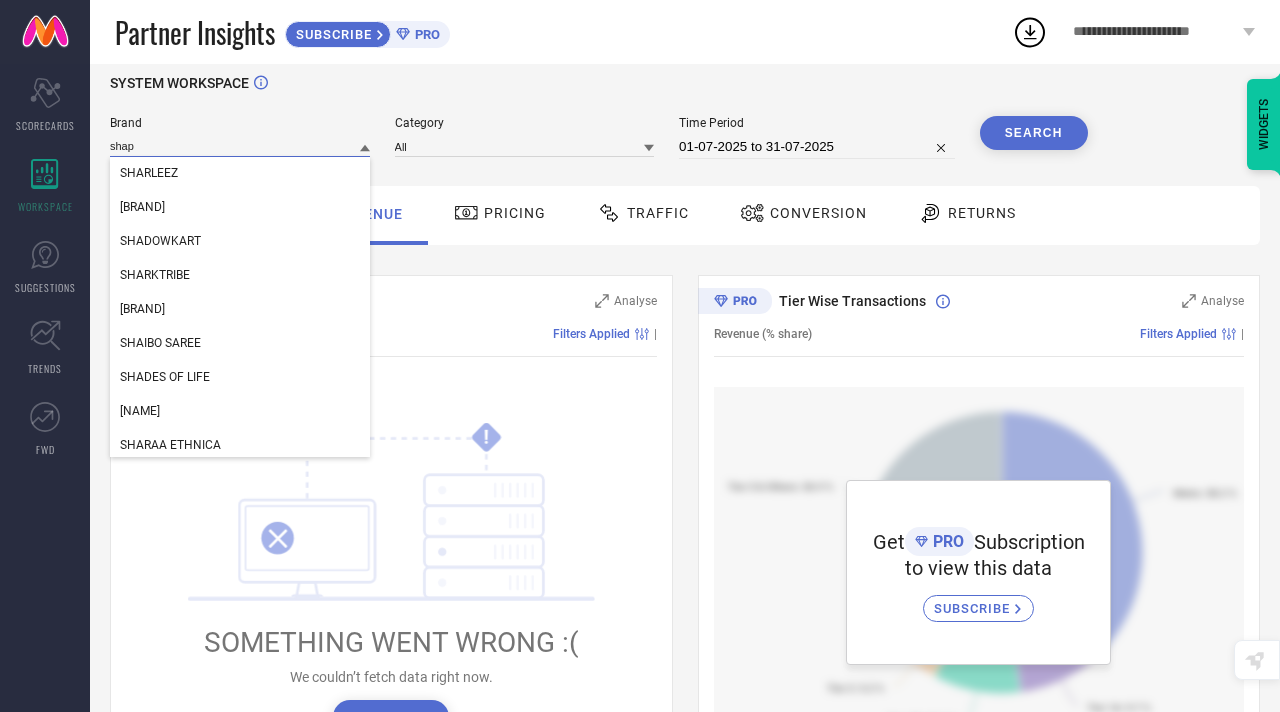 scroll, scrollTop: 0, scrollLeft: 0, axis: both 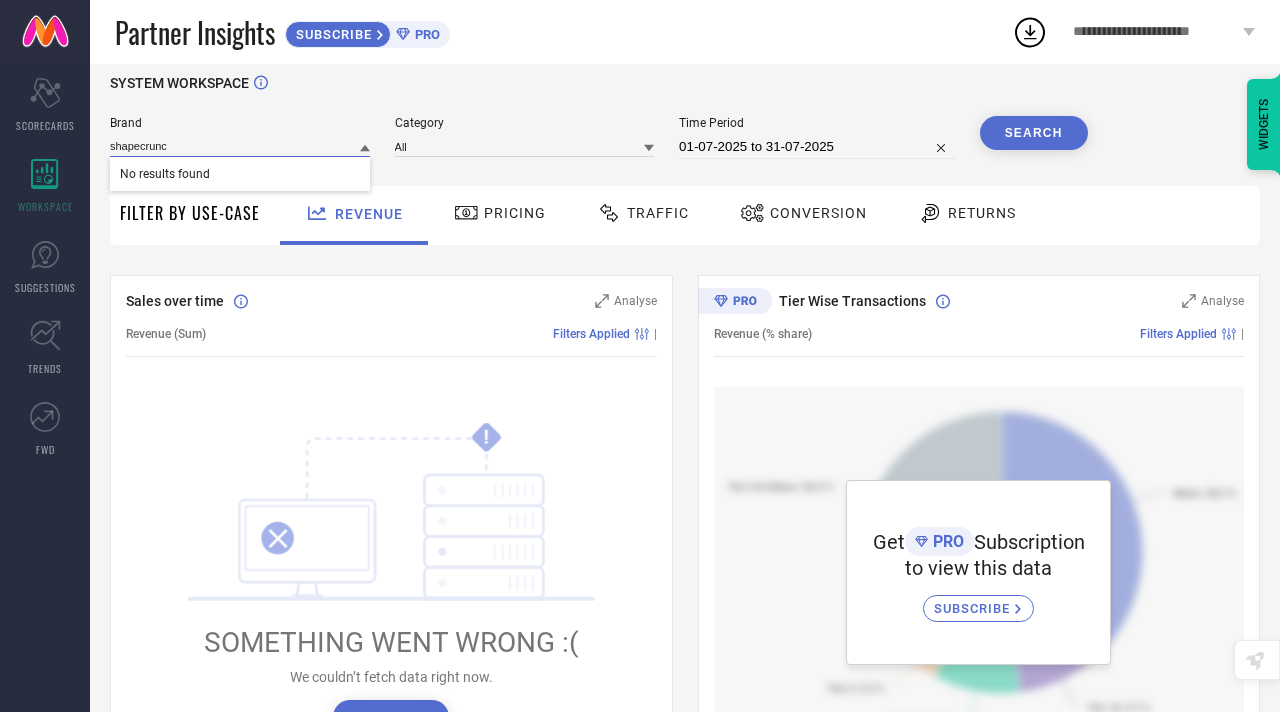 type on "shapecrunch" 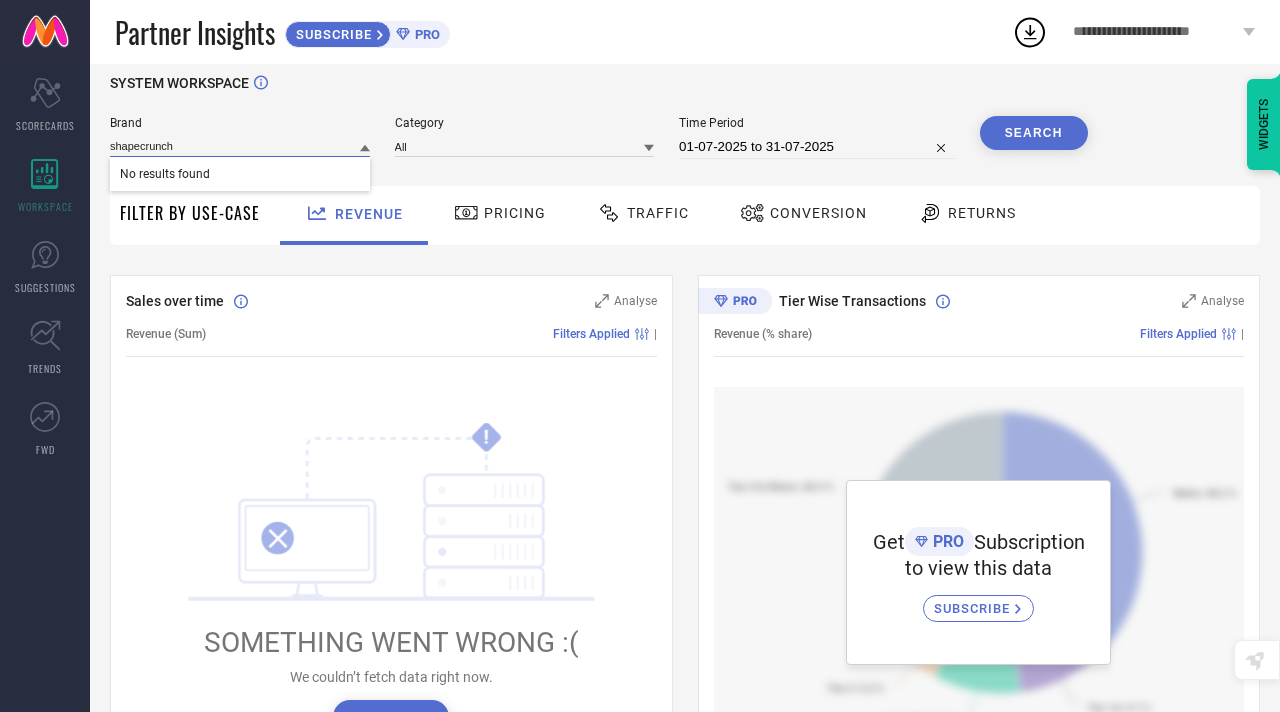 click on "shapecrunch" at bounding box center [240, 146] 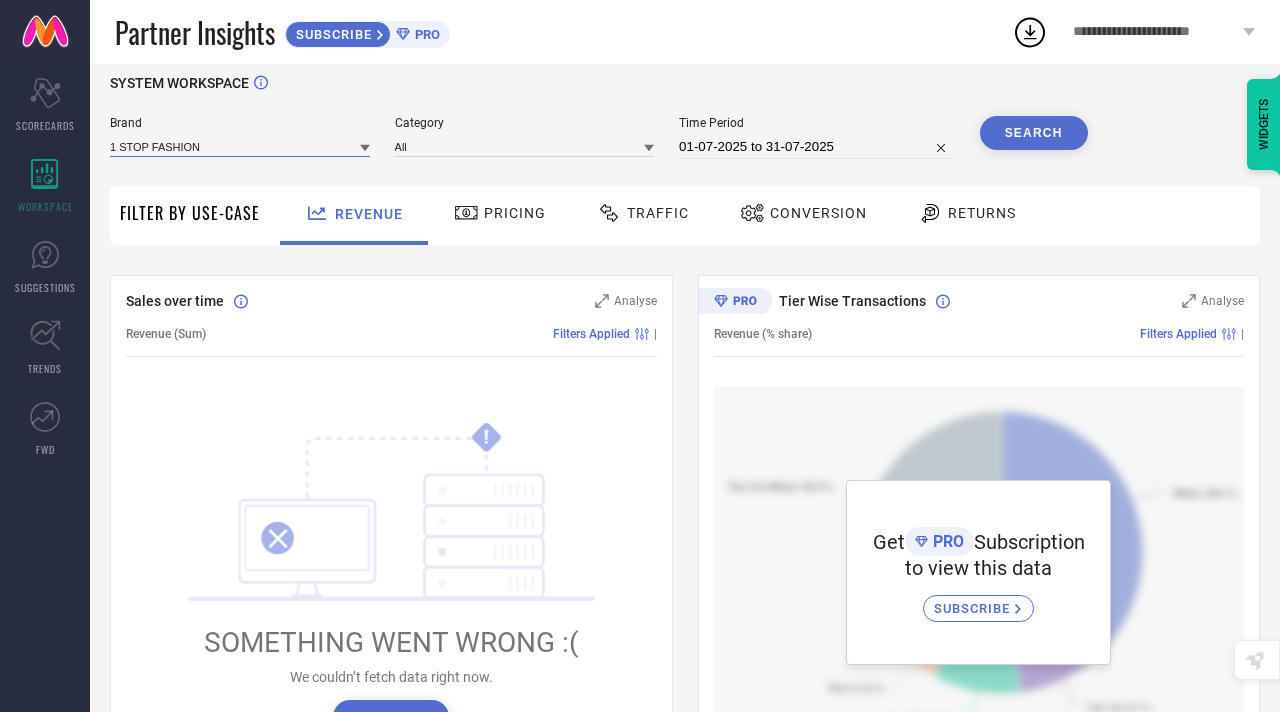 click at bounding box center (240, 146) 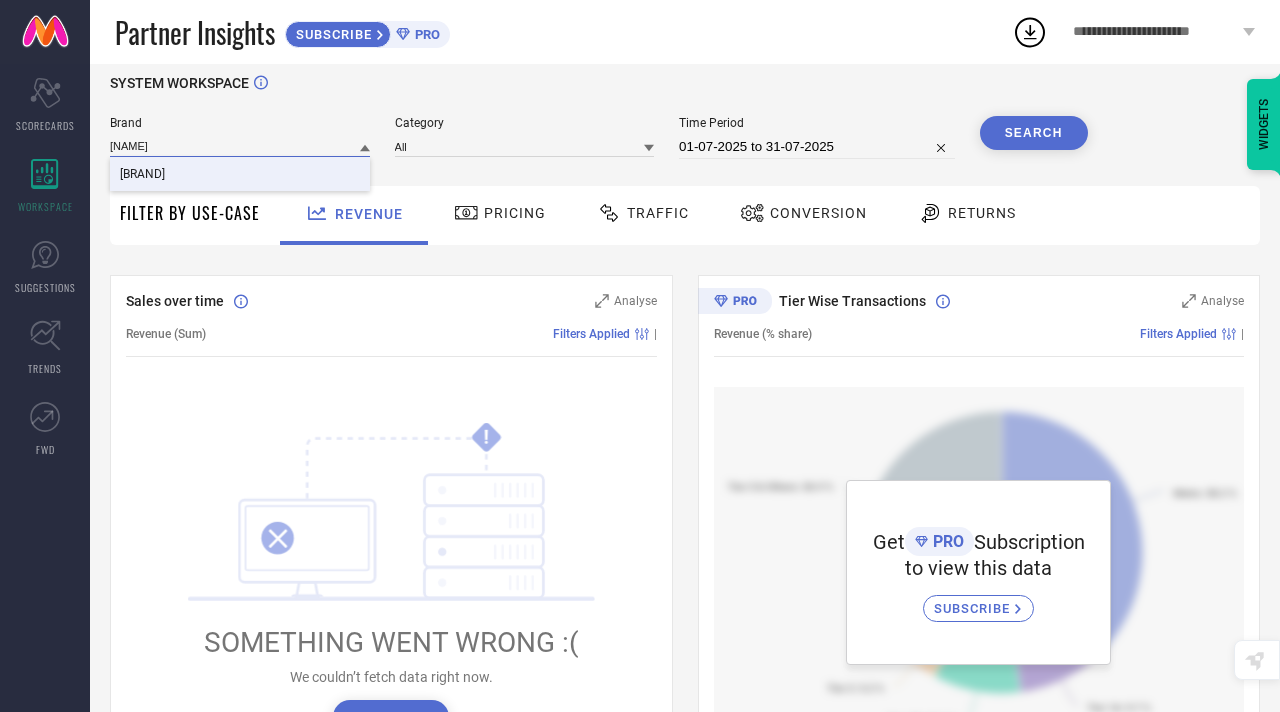 type on "[NAME]" 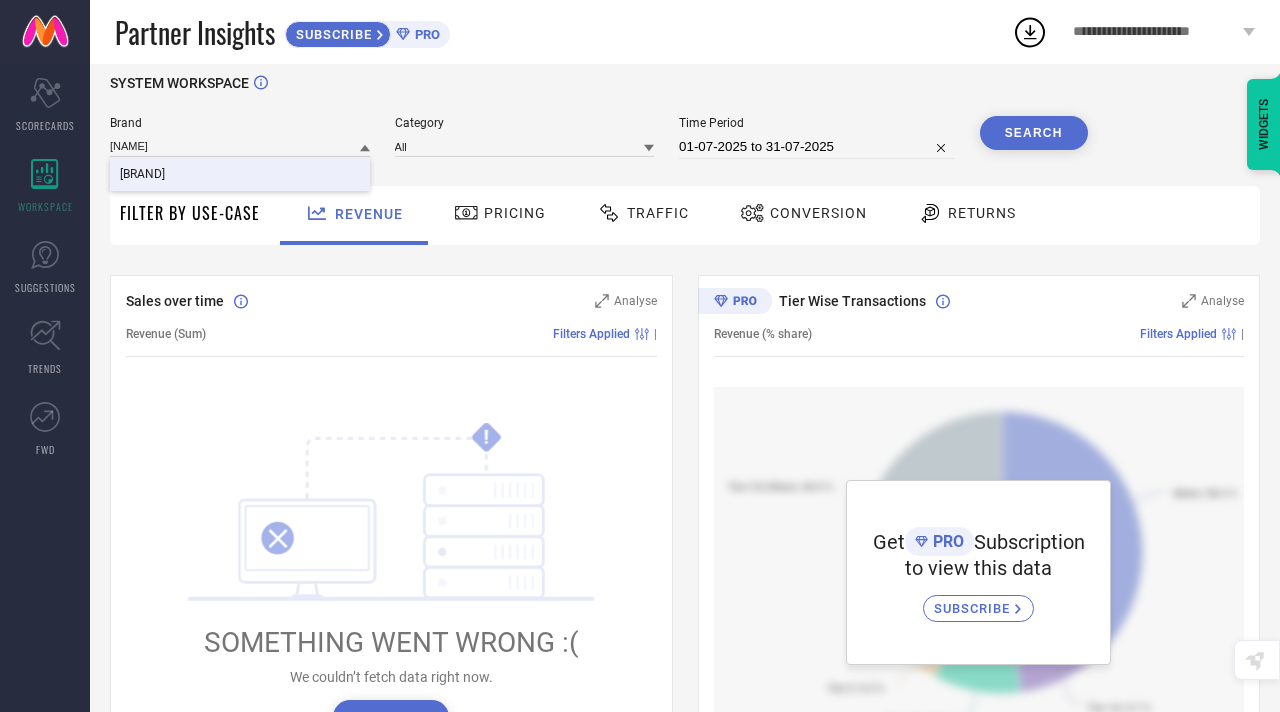 click on "[BRAND]" at bounding box center [240, 174] 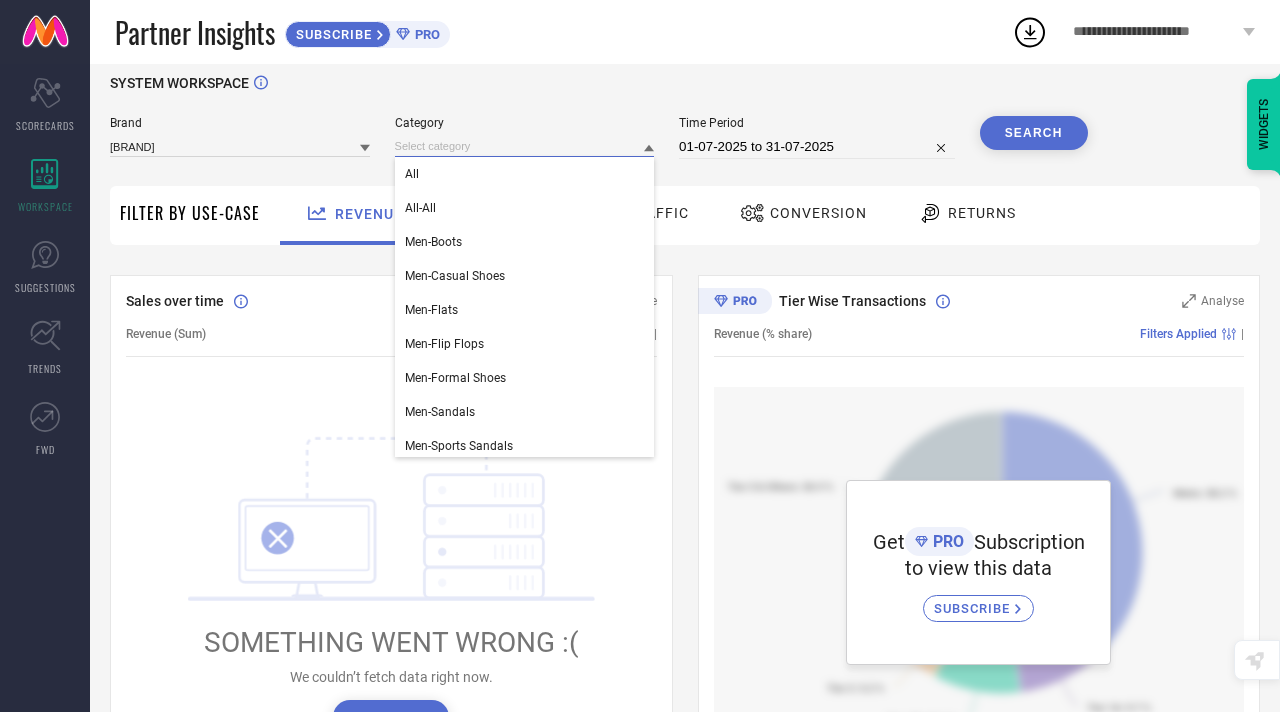 click at bounding box center [525, 146] 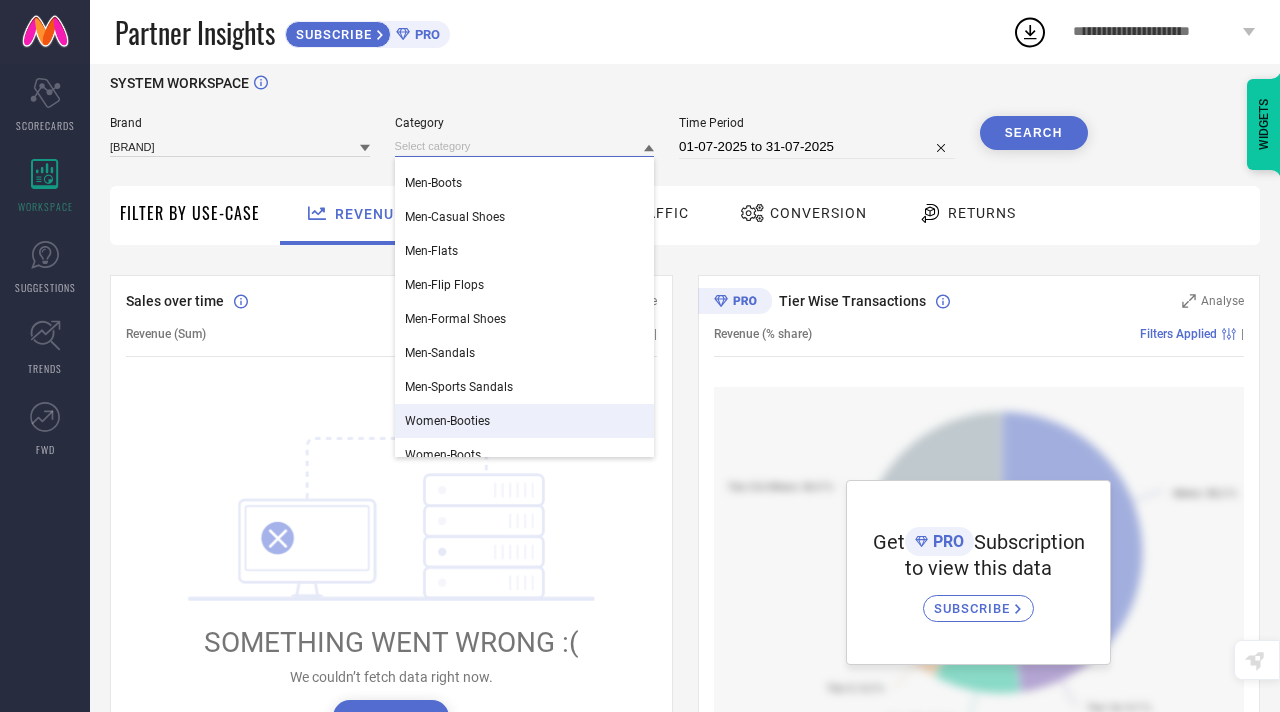 scroll, scrollTop: 0, scrollLeft: 0, axis: both 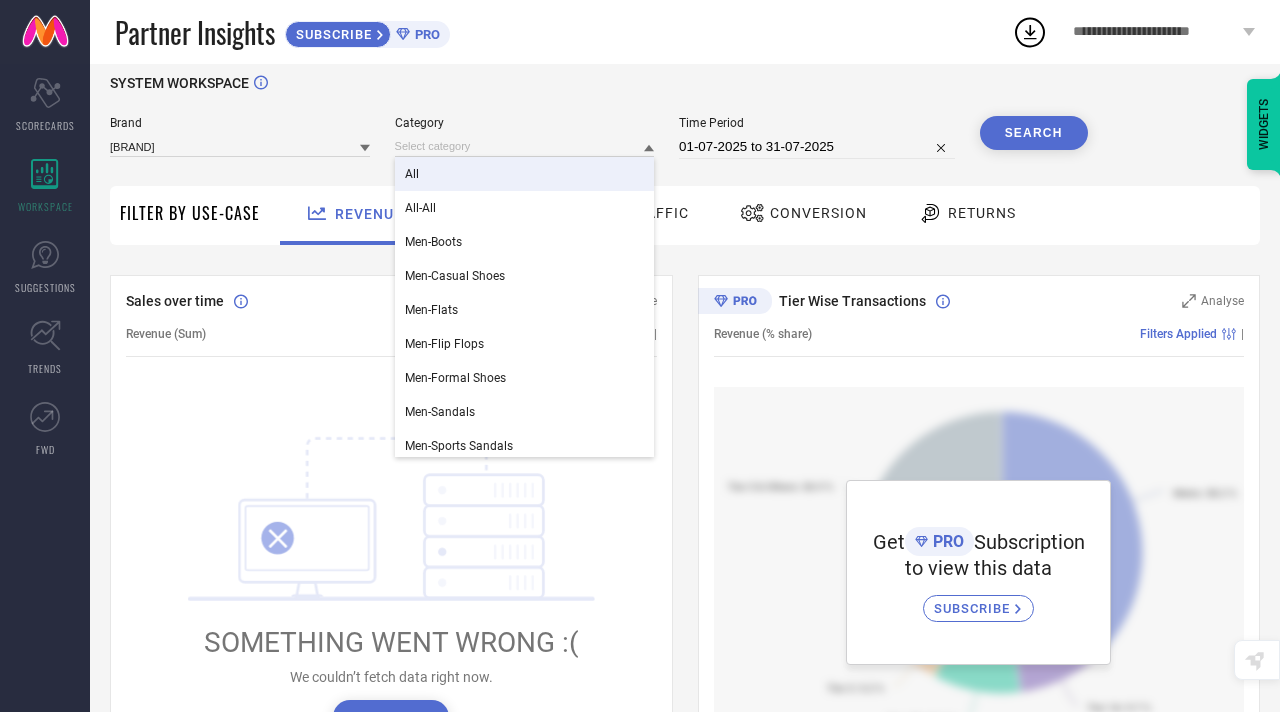 click on "All" at bounding box center (525, 174) 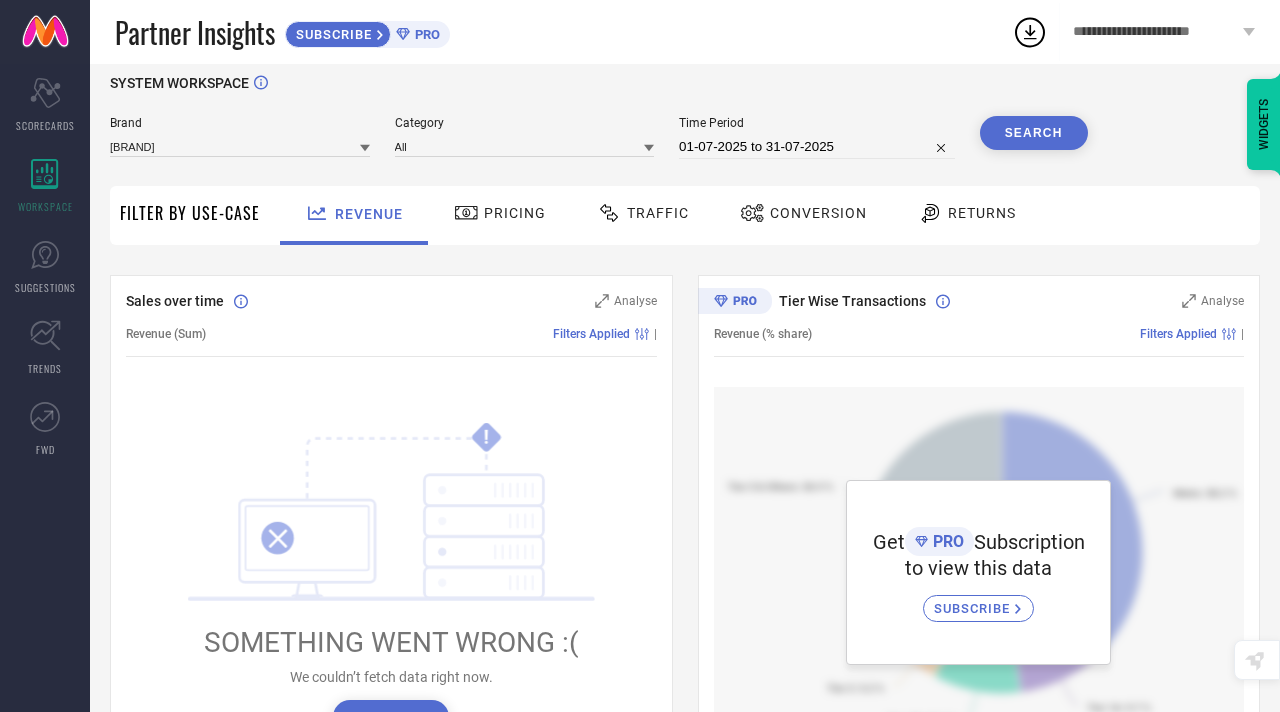 click on "Search" at bounding box center (1034, 133) 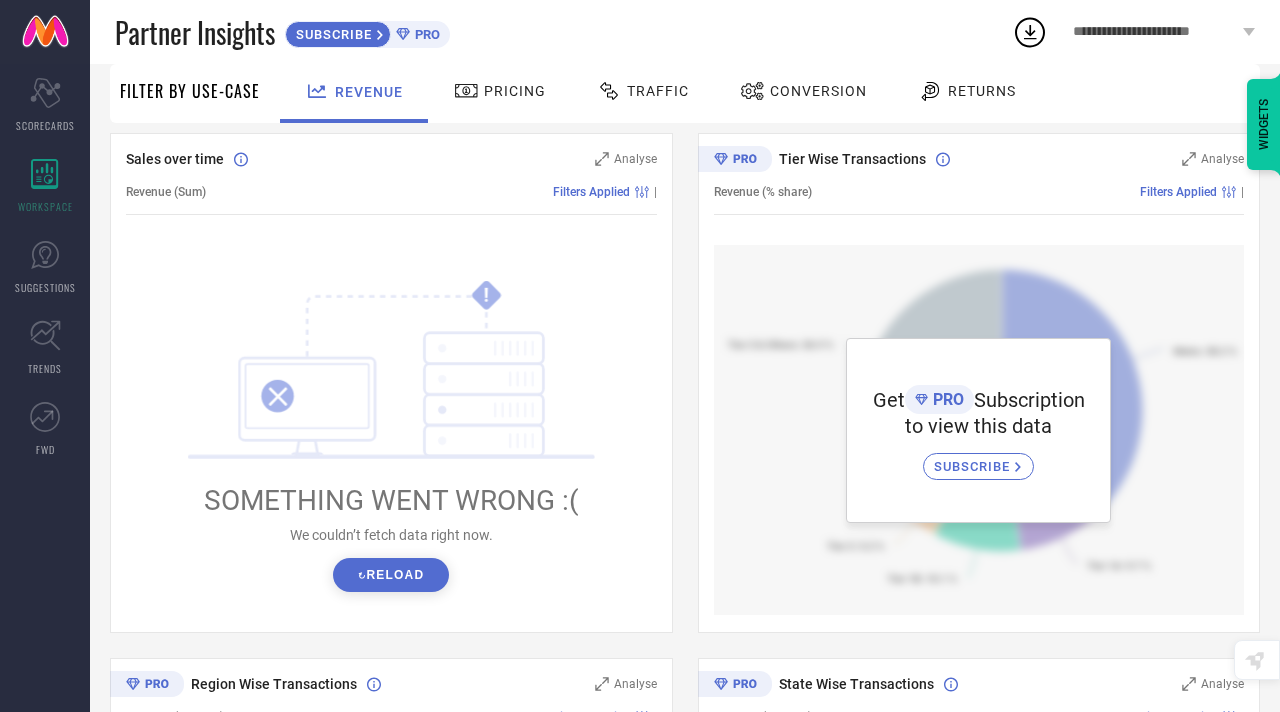 scroll, scrollTop: 0, scrollLeft: 0, axis: both 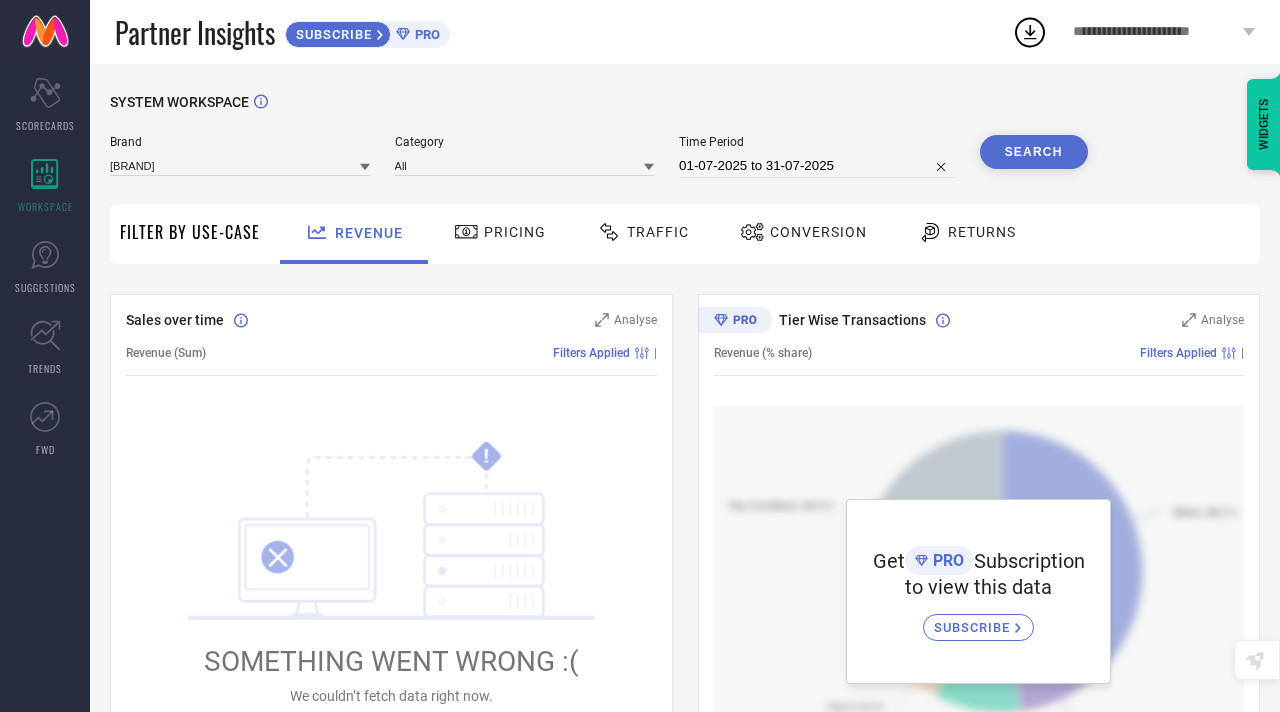 click on "Pricing" at bounding box center (515, 232) 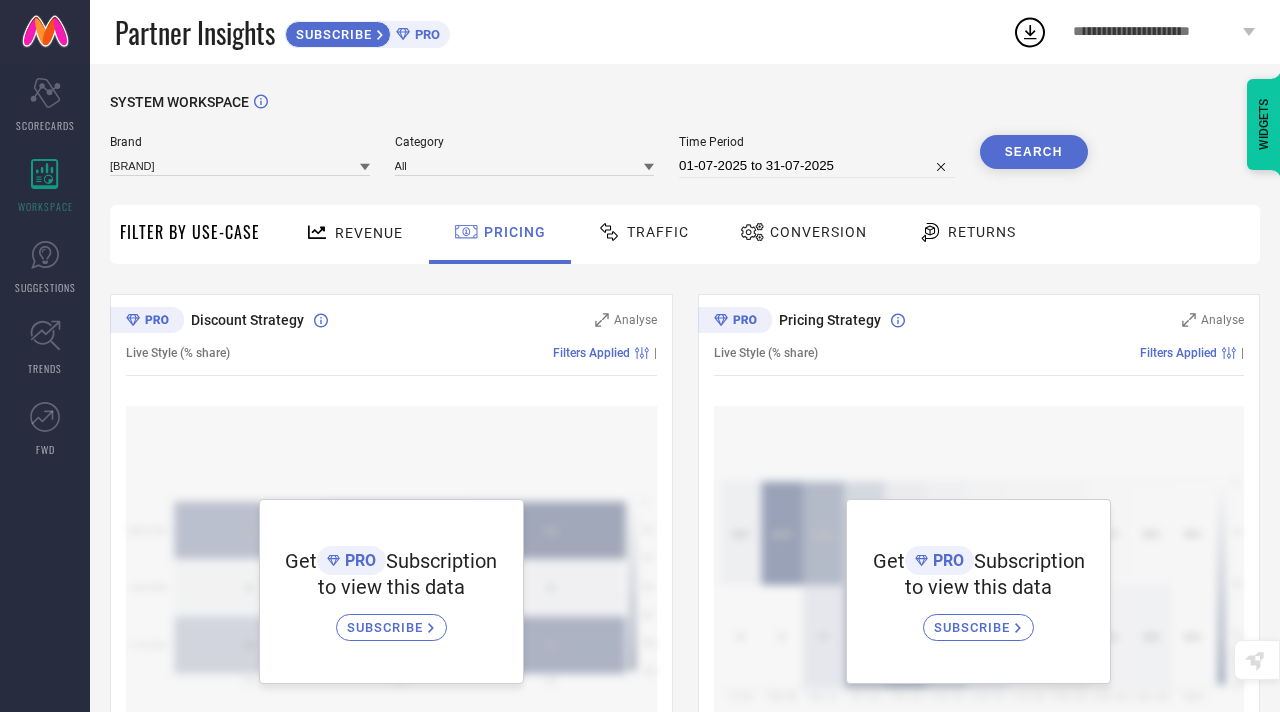 click on "Traffic" at bounding box center [658, 232] 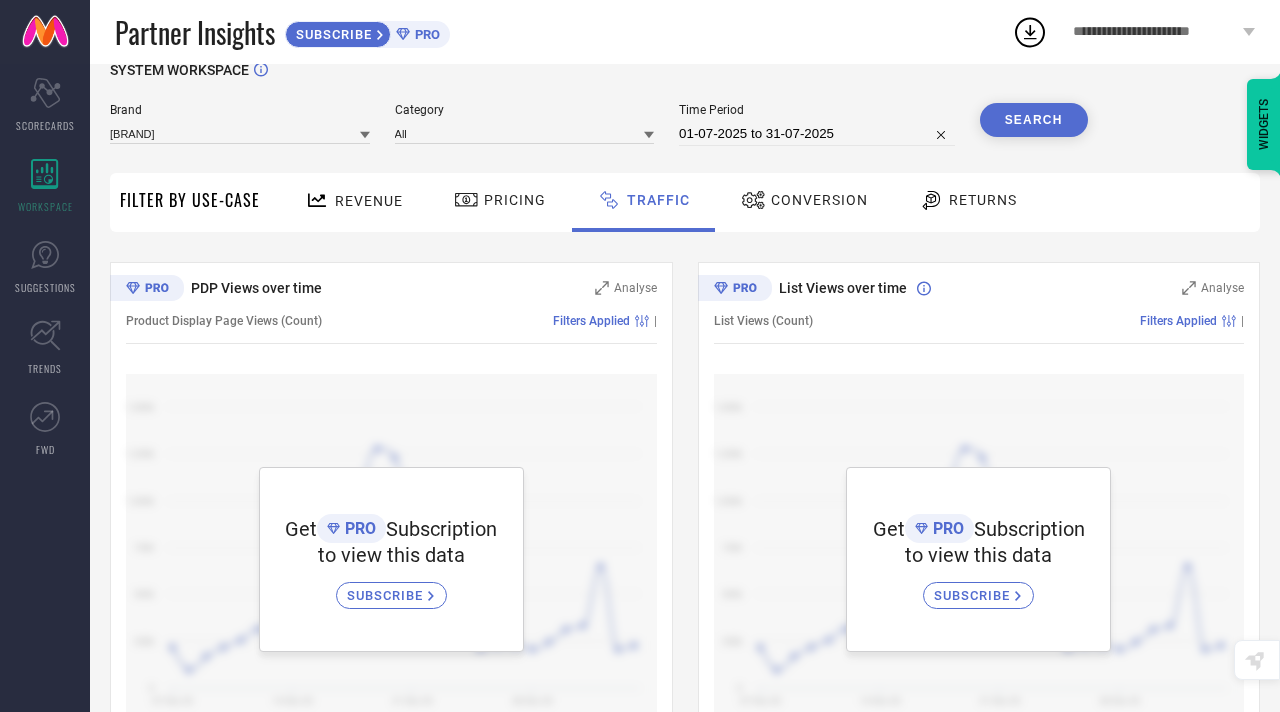 scroll, scrollTop: 0, scrollLeft: 0, axis: both 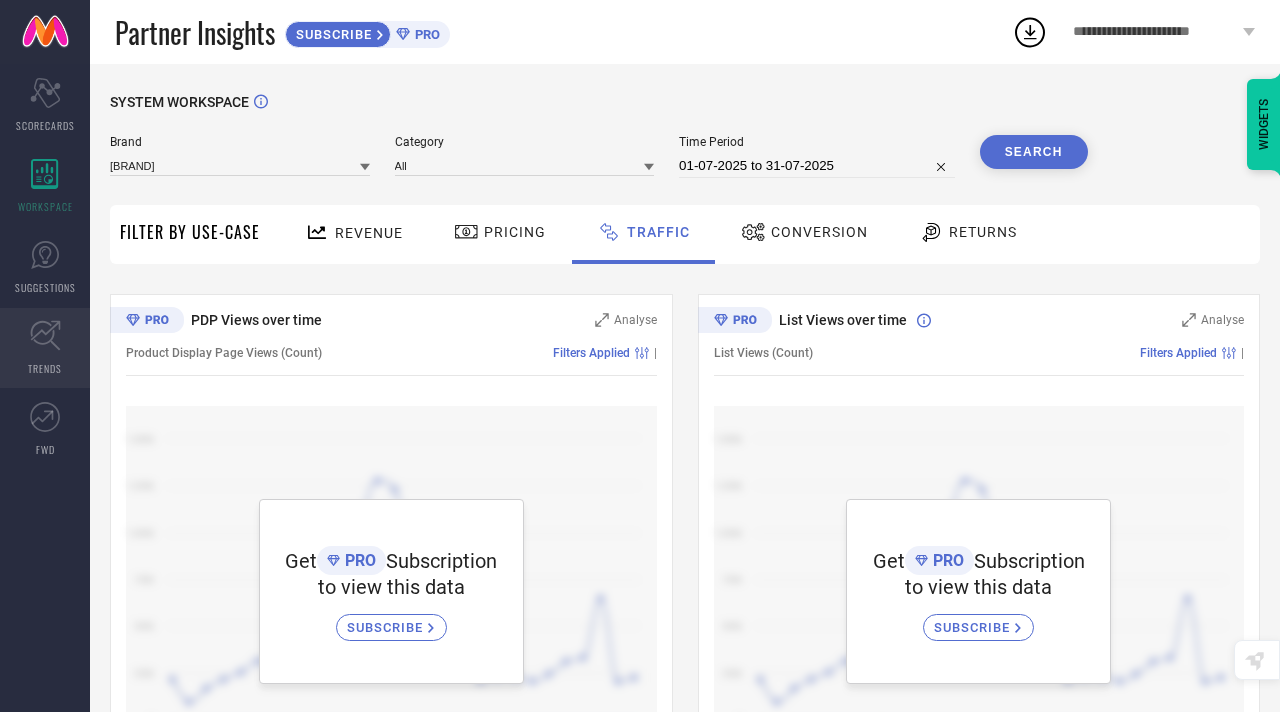 click on "TRENDS" at bounding box center (45, 348) 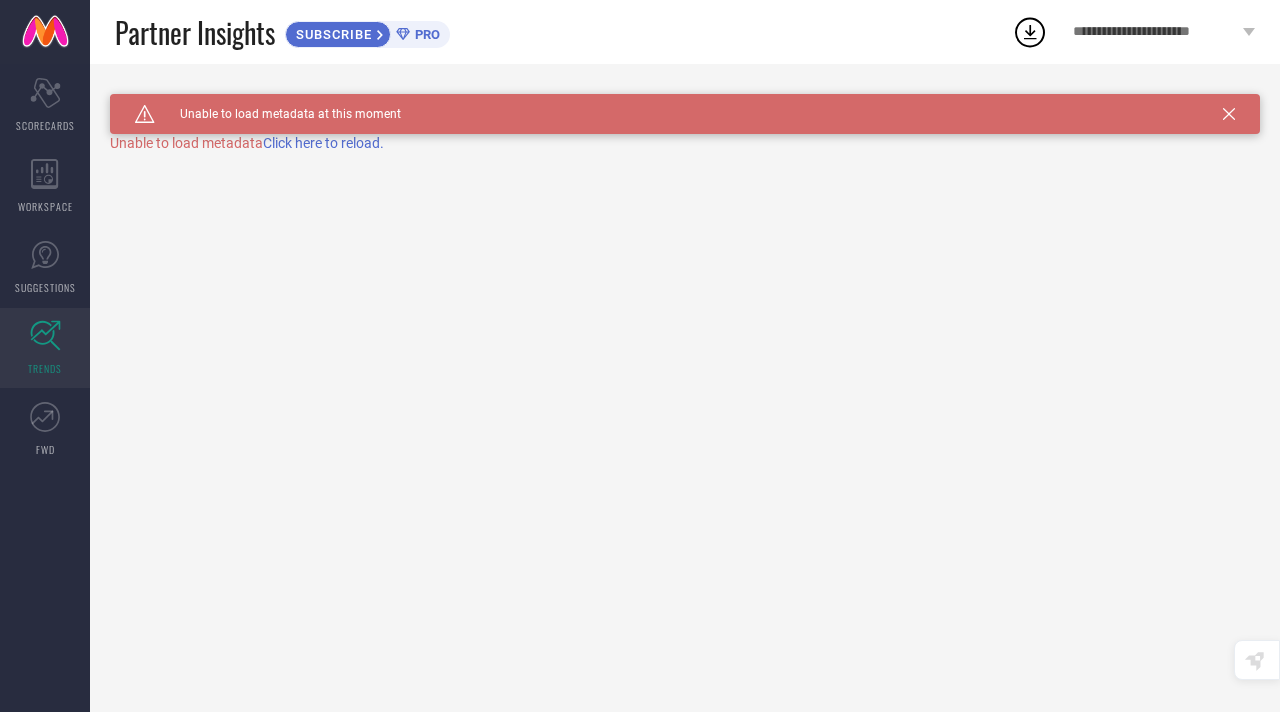 click on "Click here to reload." at bounding box center [323, 143] 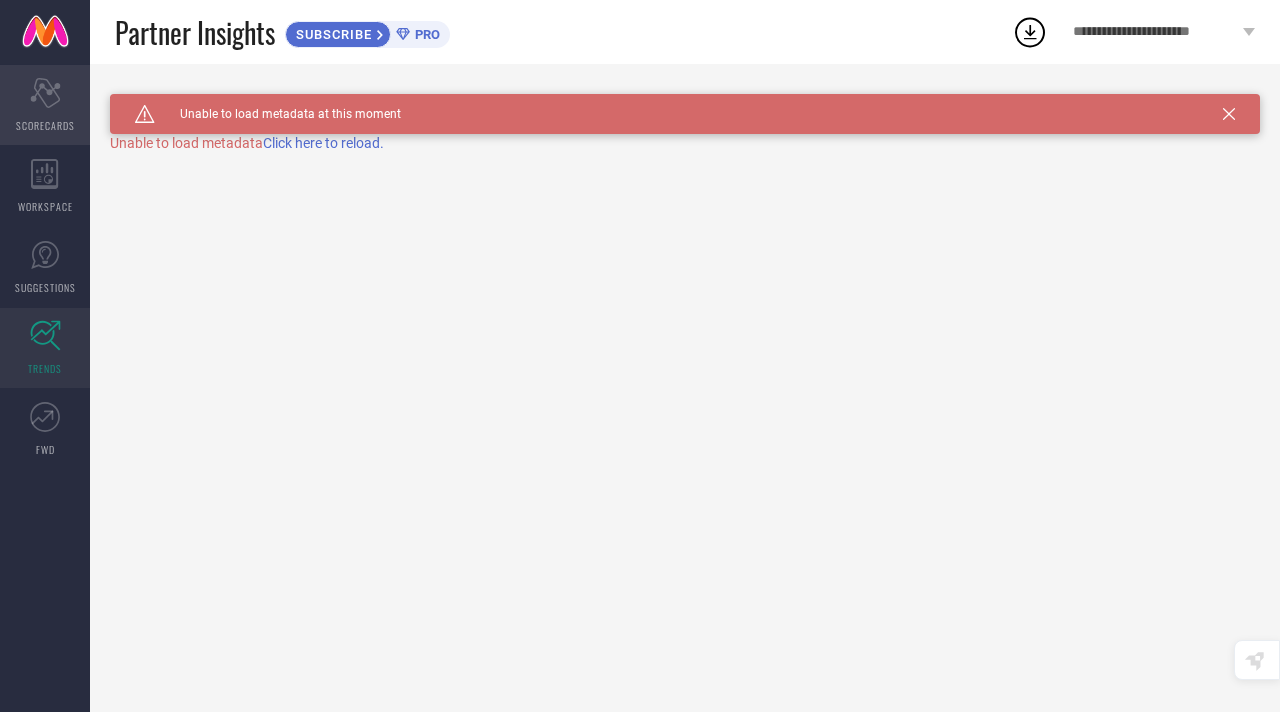 click on "Scorecard" 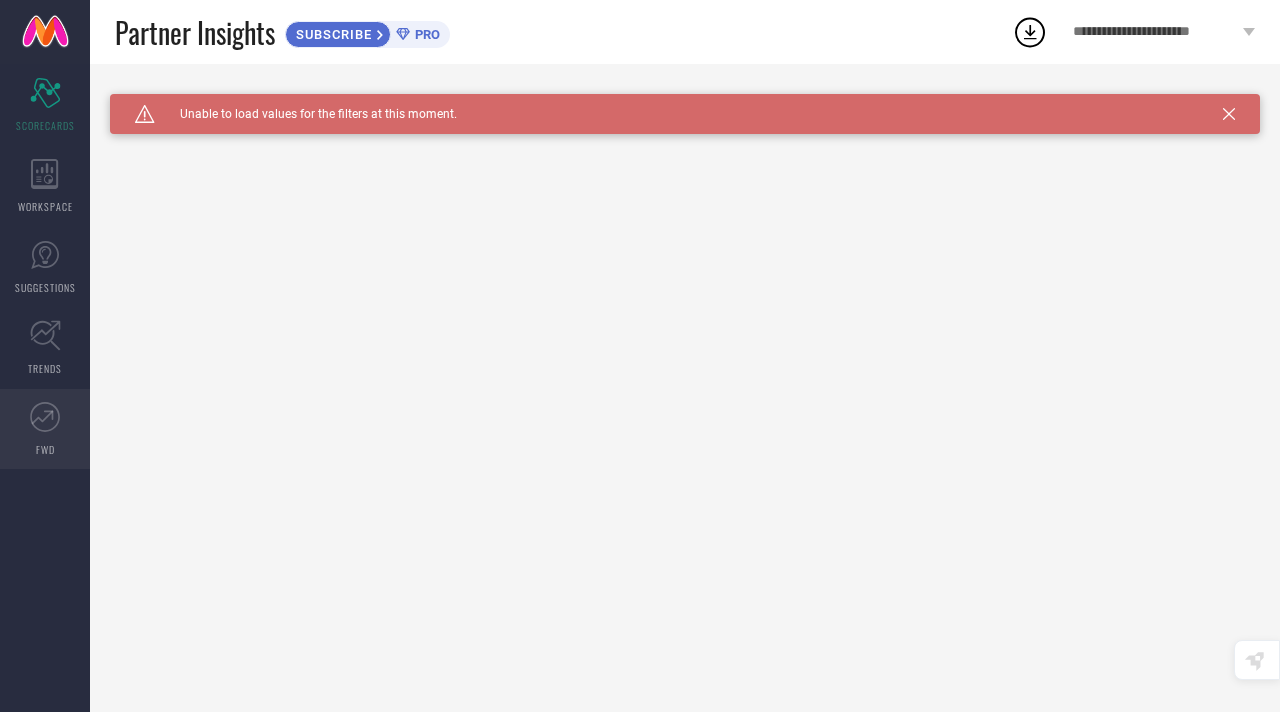 click 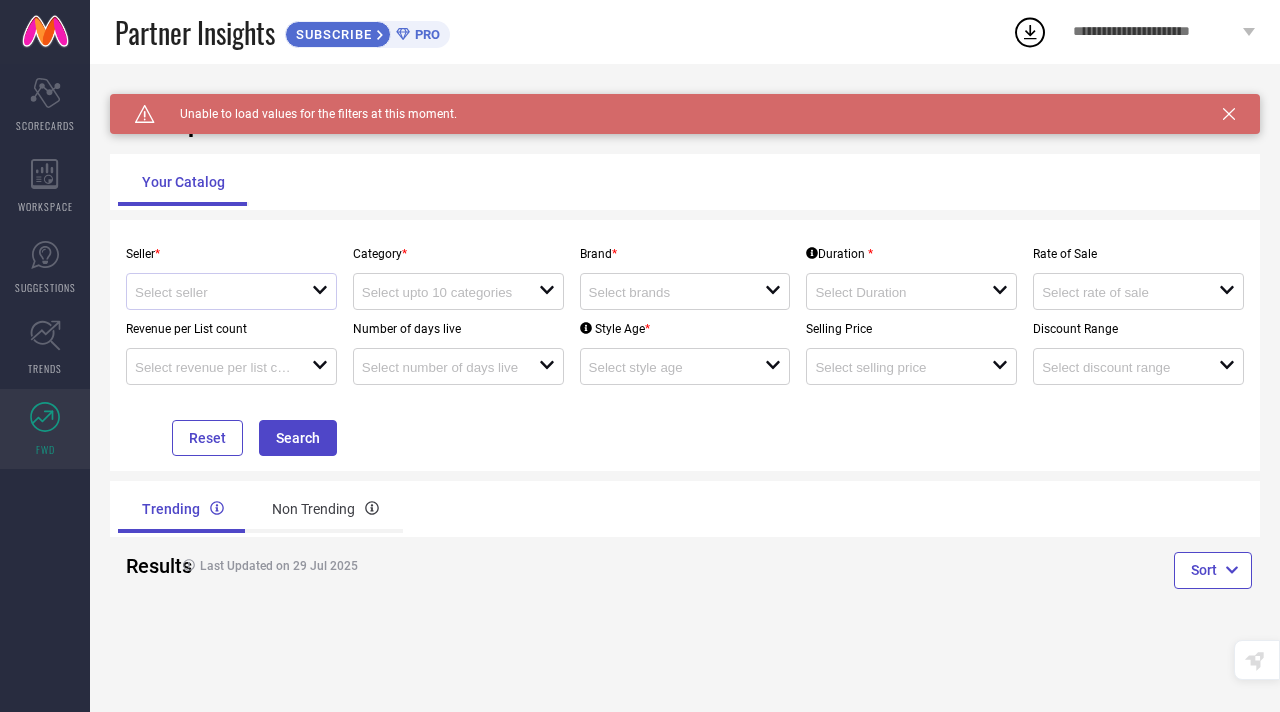 click at bounding box center [223, 291] 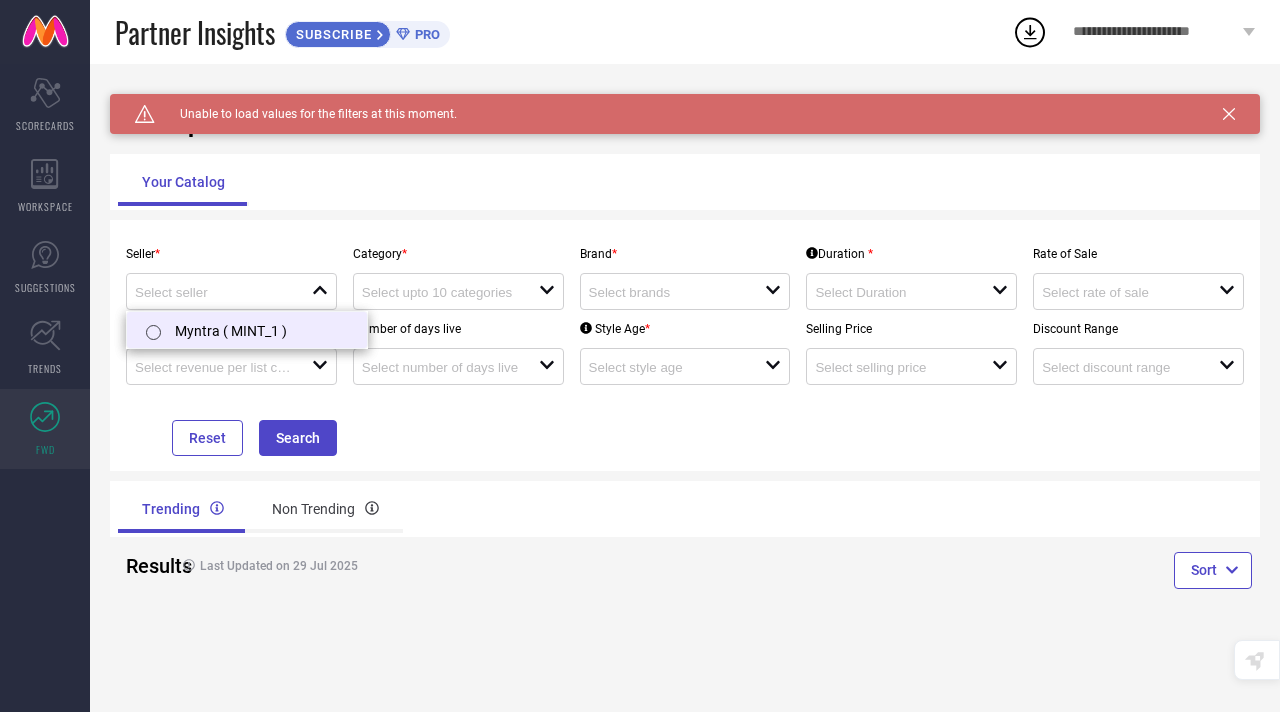 click on "Myntra ( MINT_1 )" at bounding box center [247, 330] 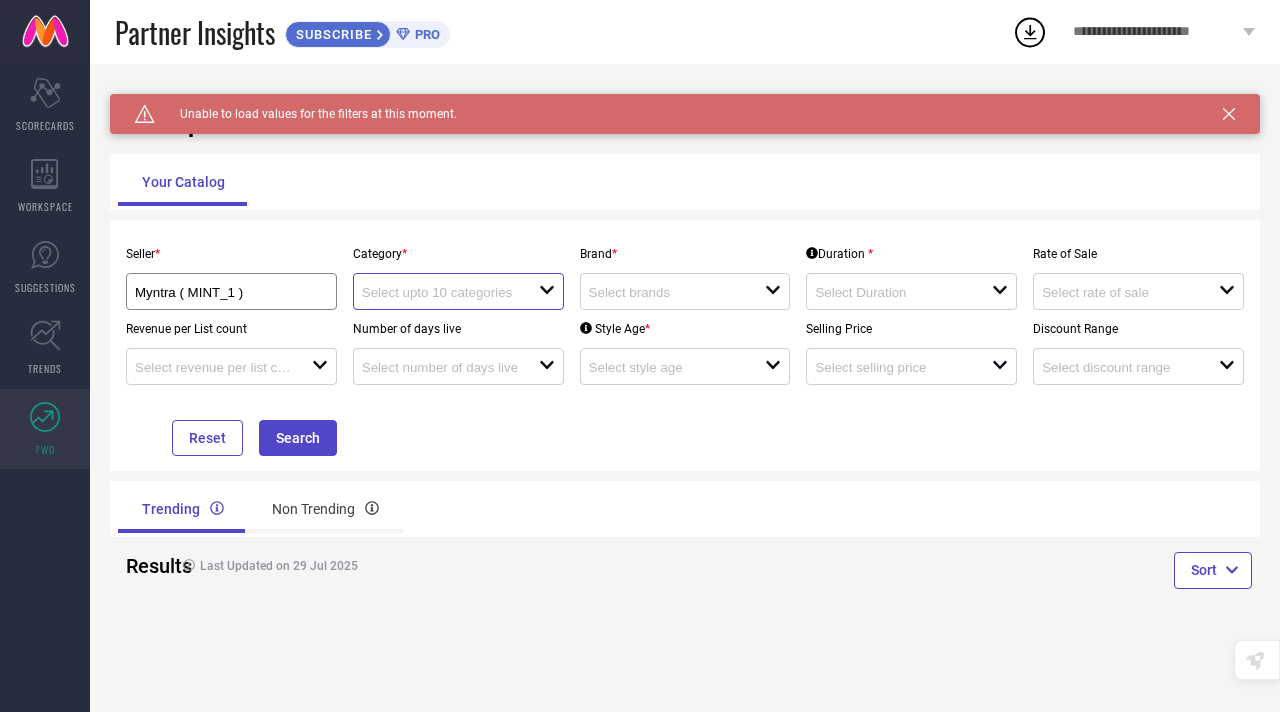 click at bounding box center (441, 292) 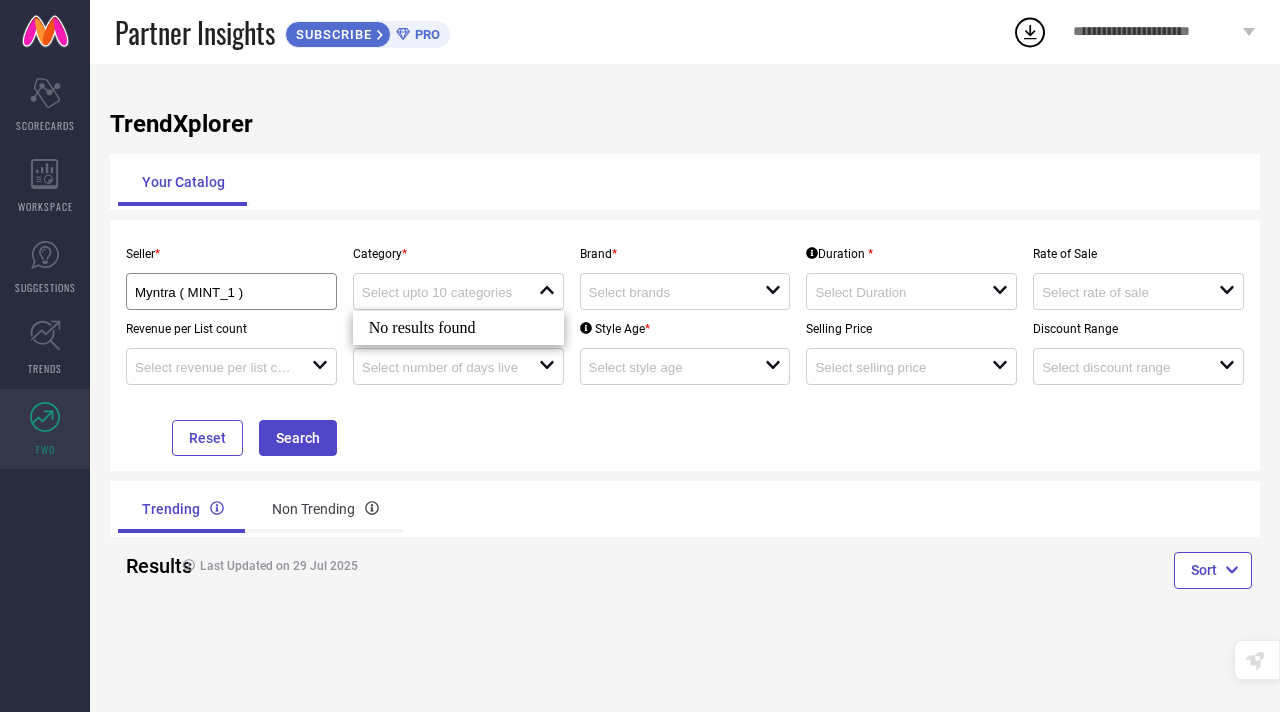 click on "No results found" at bounding box center [458, 328] 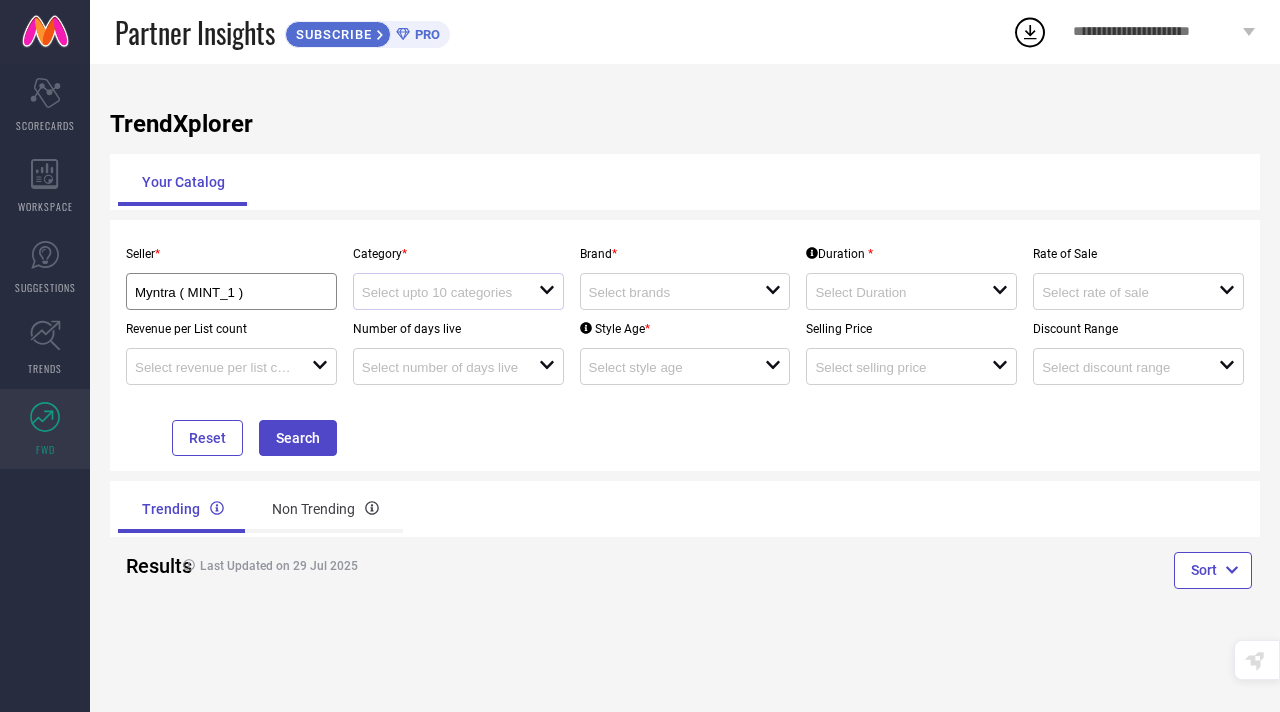 click on "open" at bounding box center (458, 291) 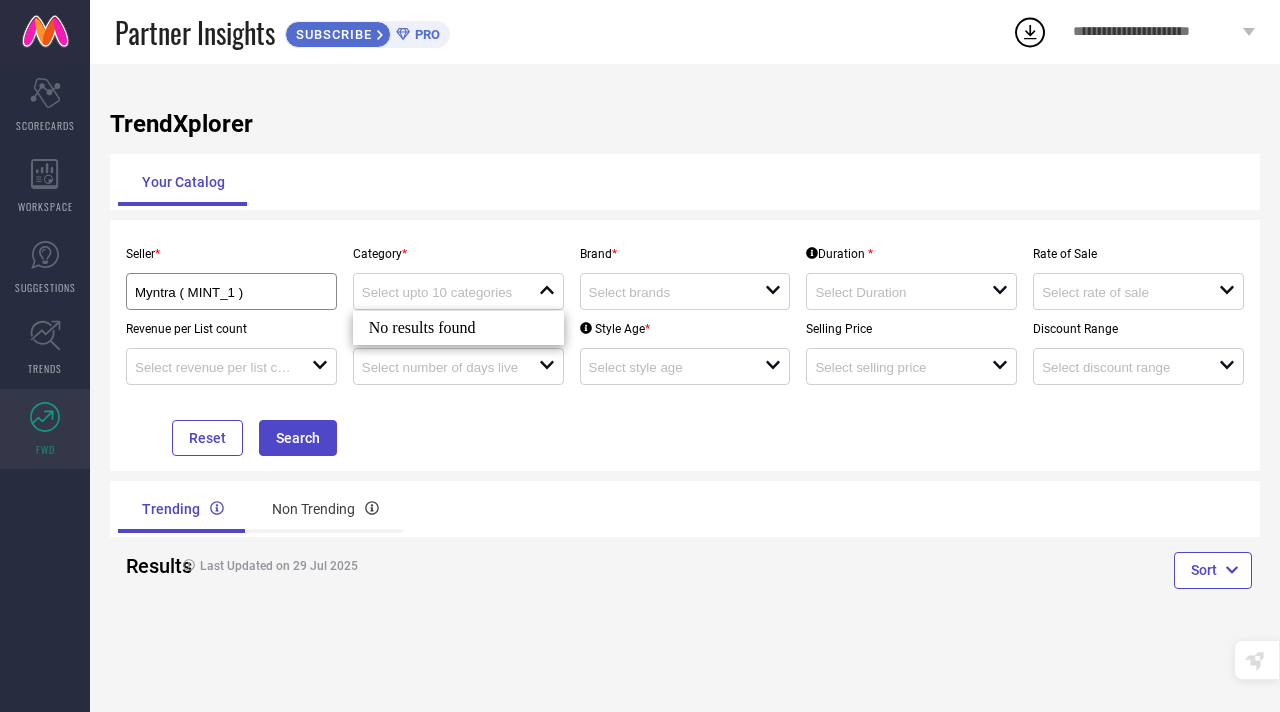 click on "No results found" at bounding box center (458, 328) 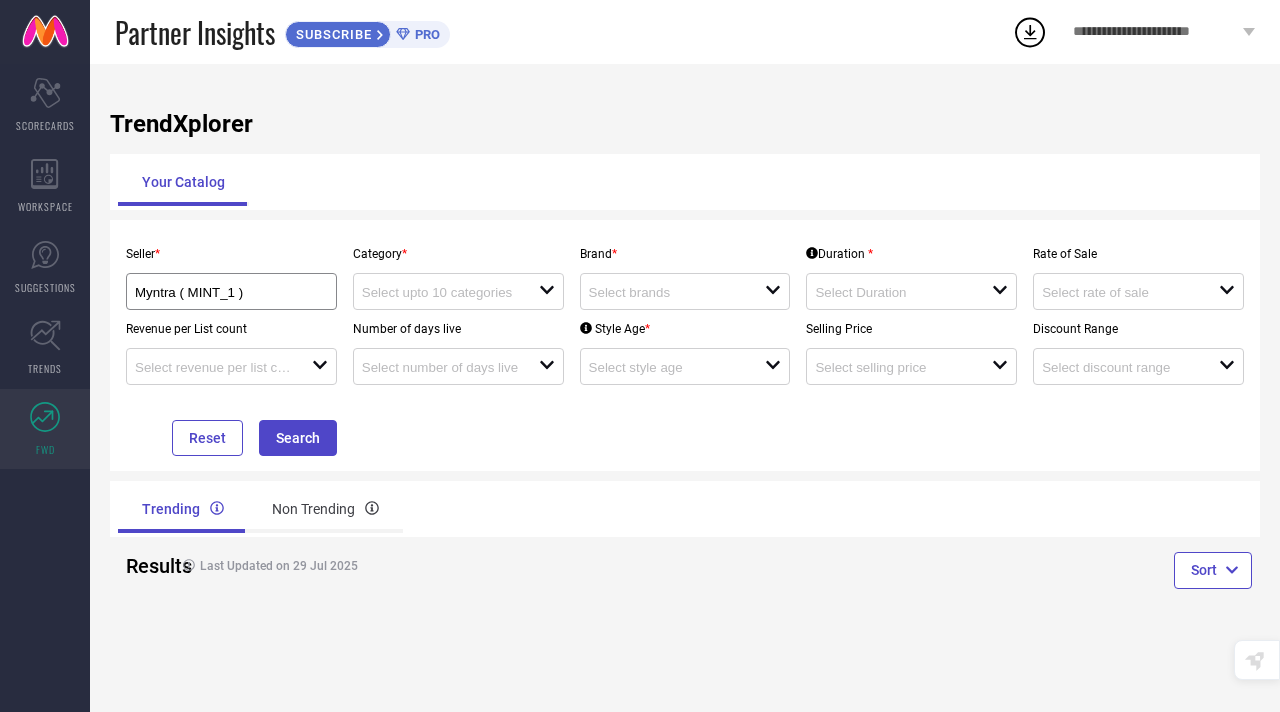 click on "Brand  * open" at bounding box center (685, 272) 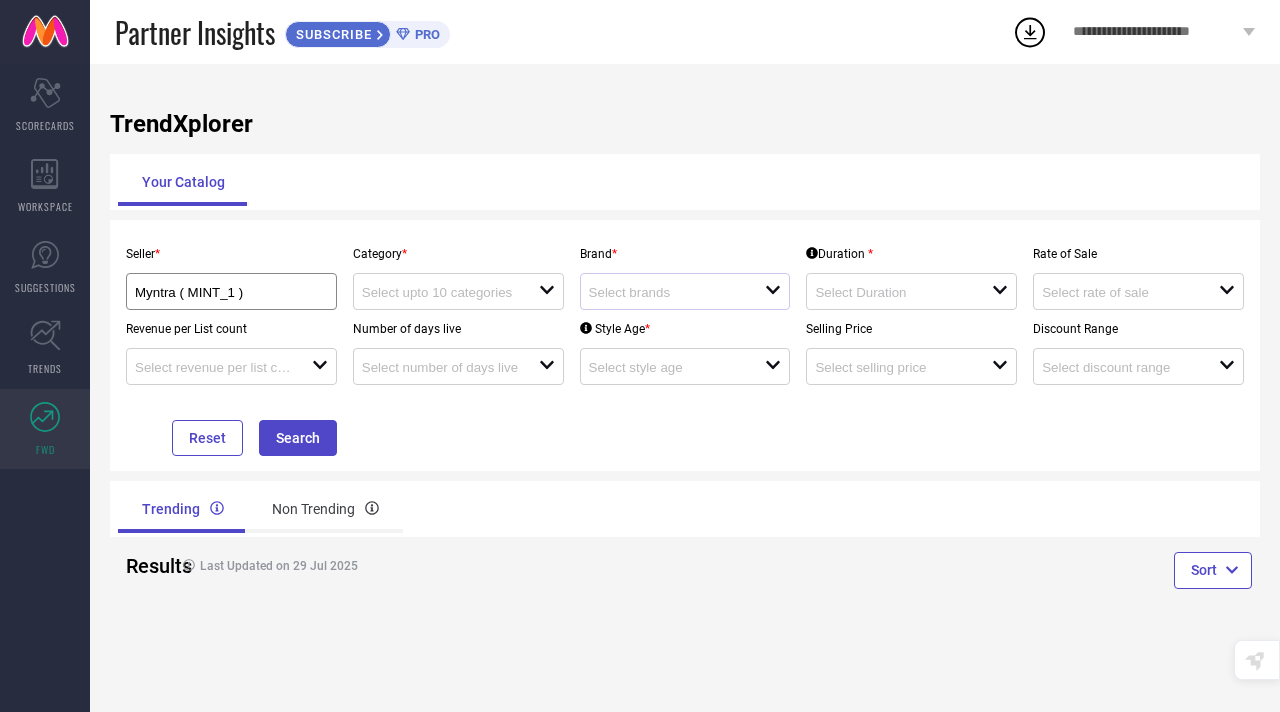 click on "open" 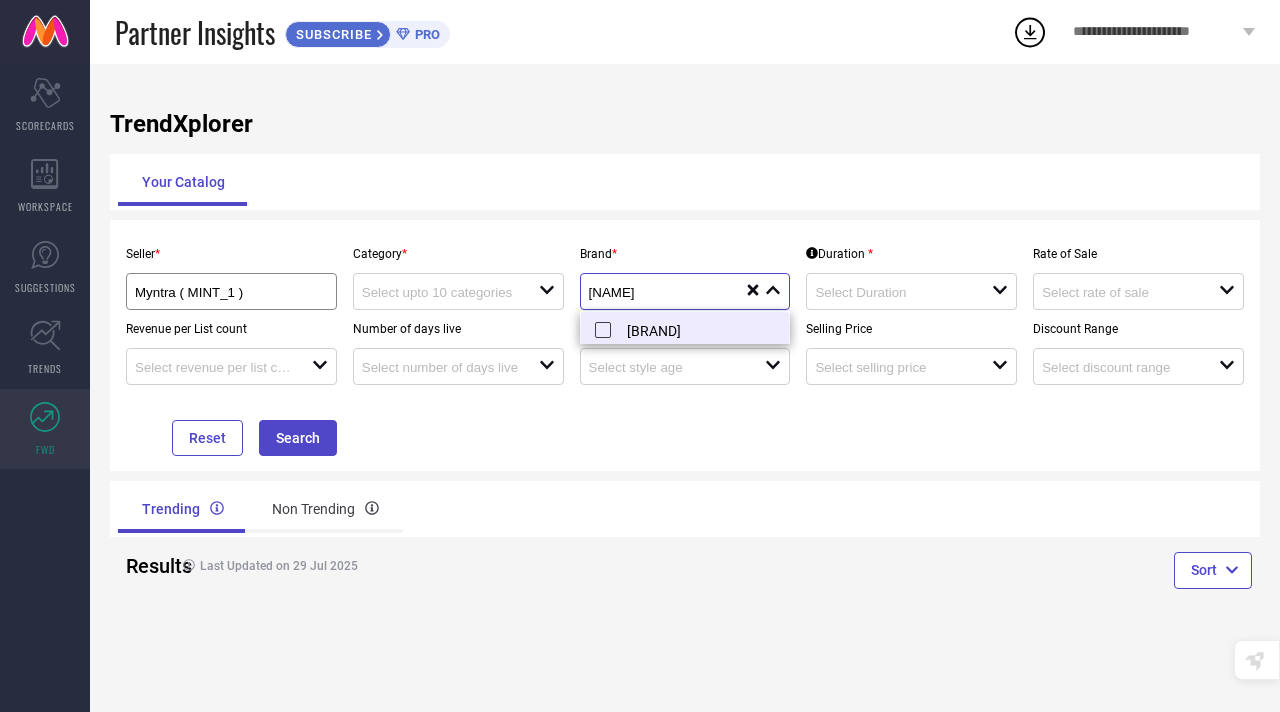 type on "[NAME]" 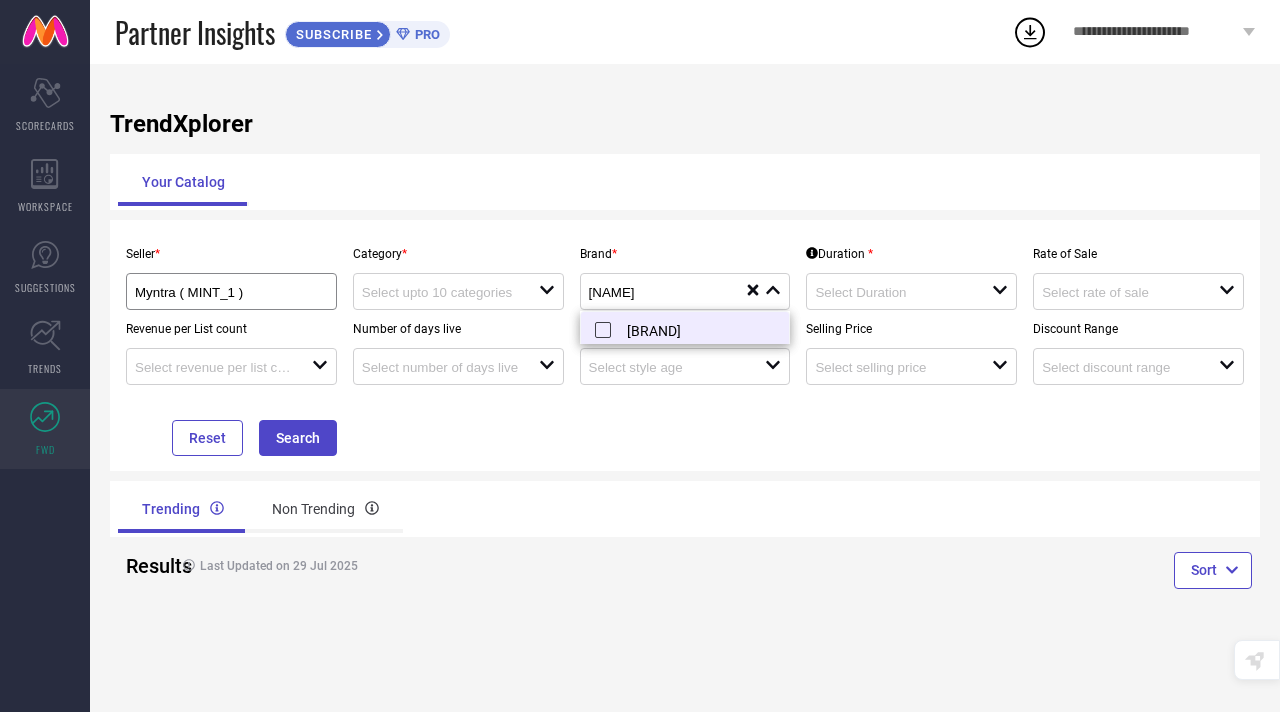 click on "[BRAND]" at bounding box center [701, 330] 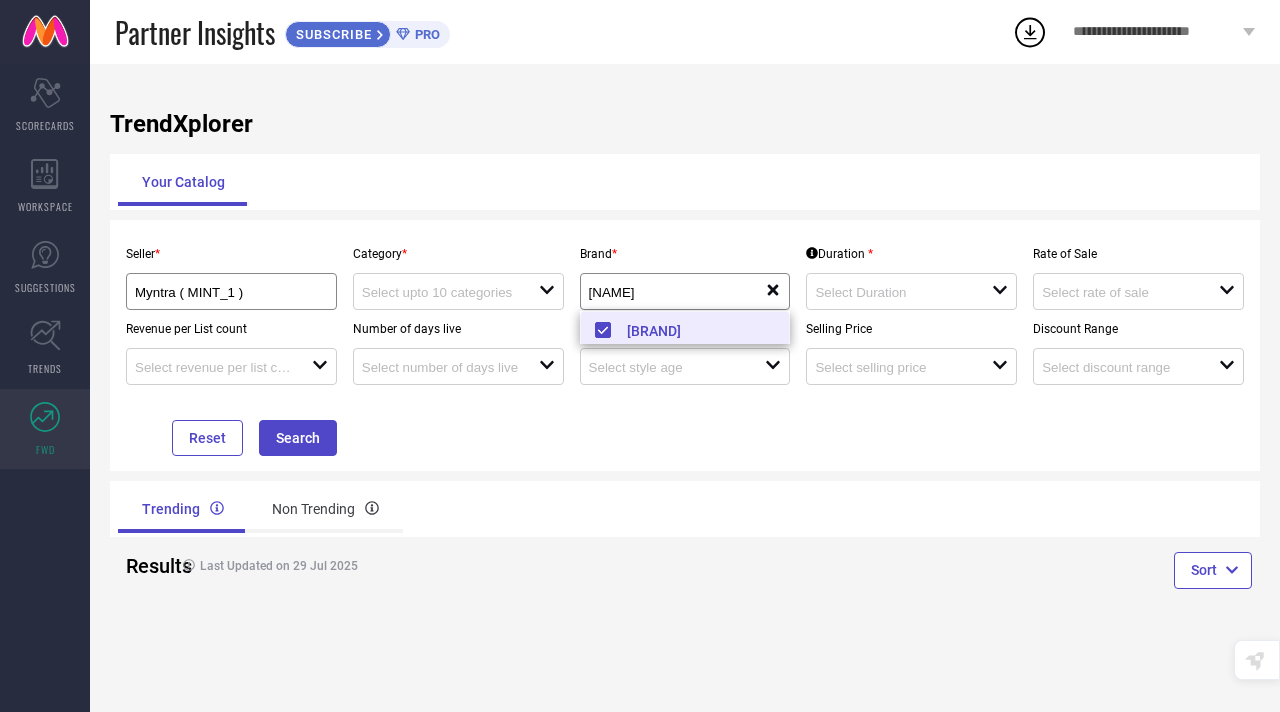 scroll, scrollTop: 3, scrollLeft: 0, axis: vertical 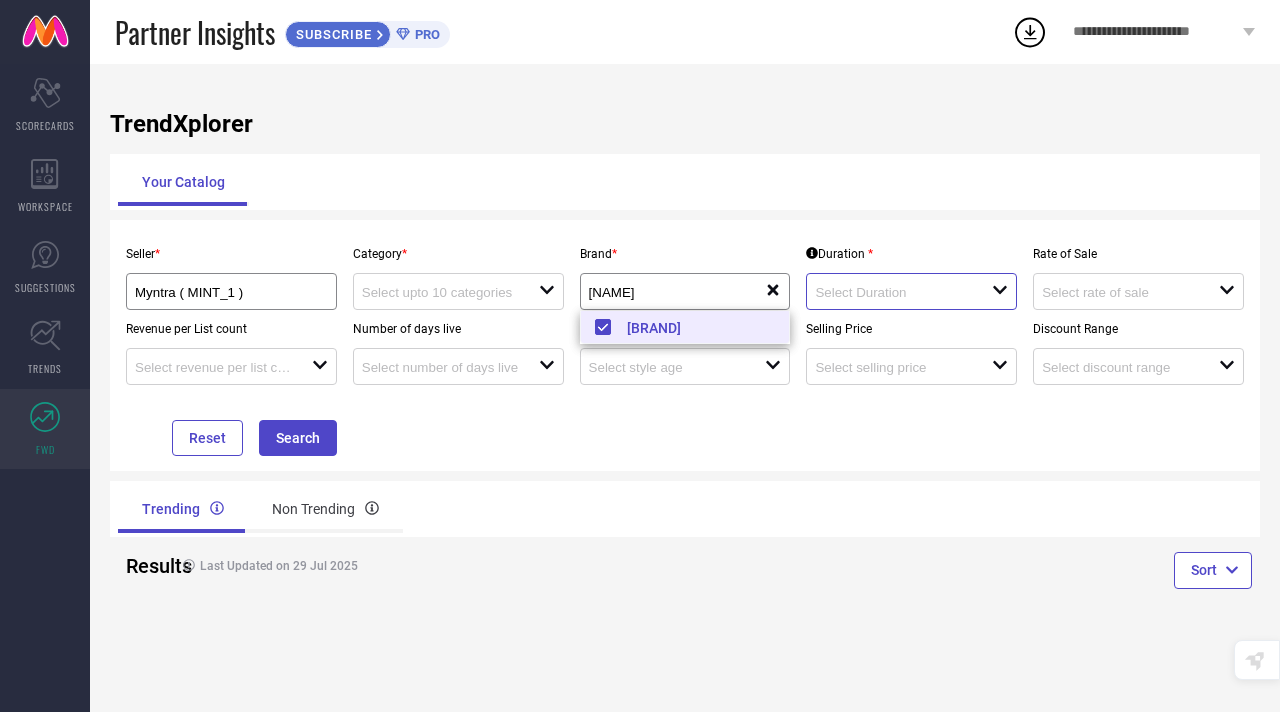 click at bounding box center (894, 292) 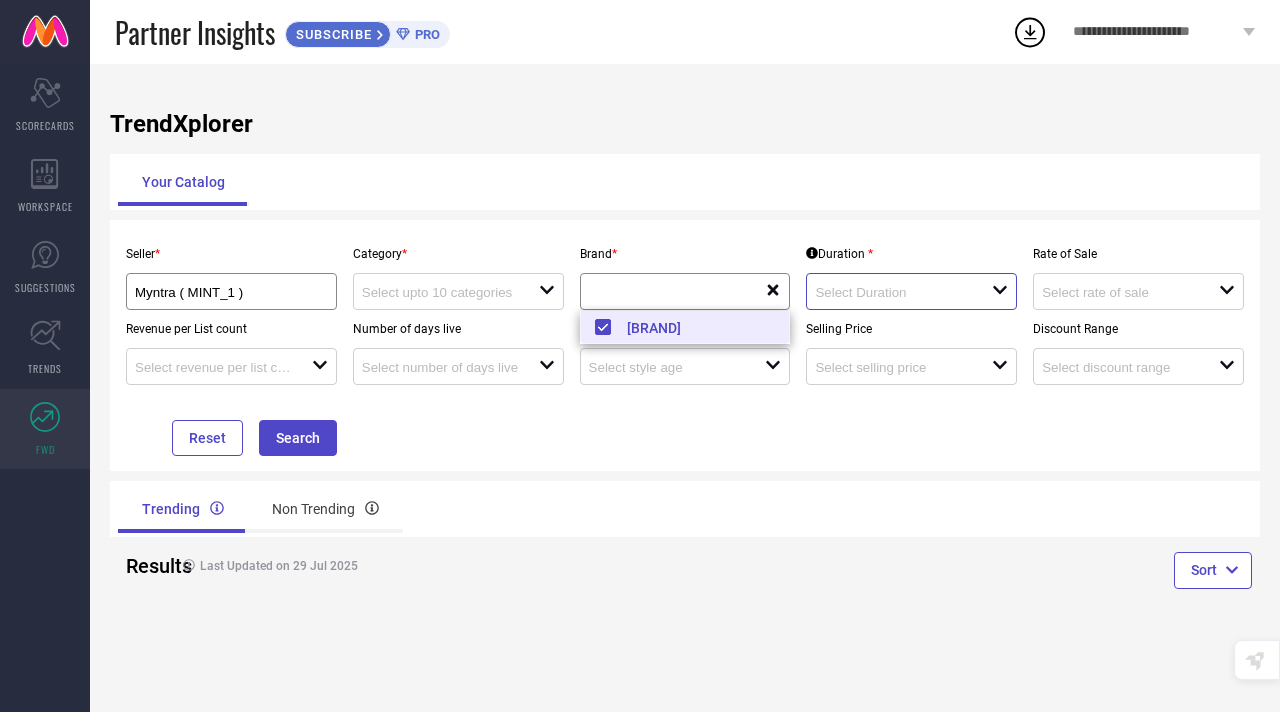 scroll, scrollTop: 0, scrollLeft: 0, axis: both 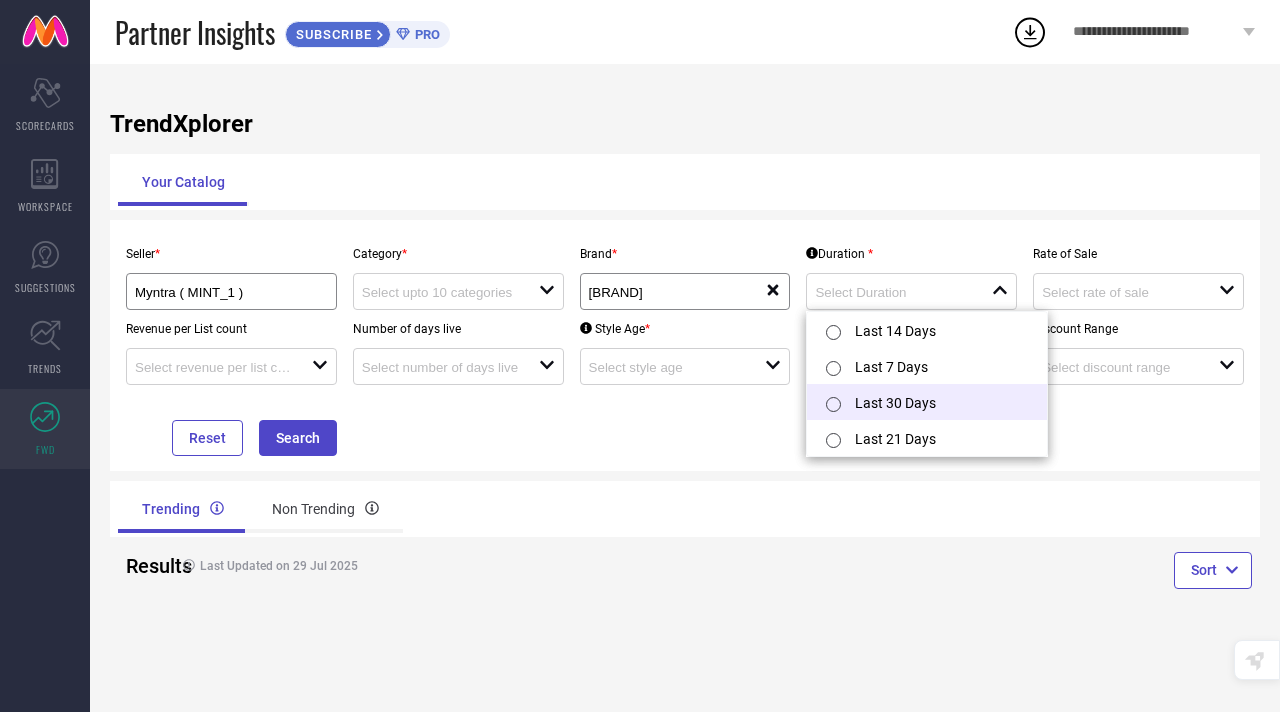 click at bounding box center (833, 404) 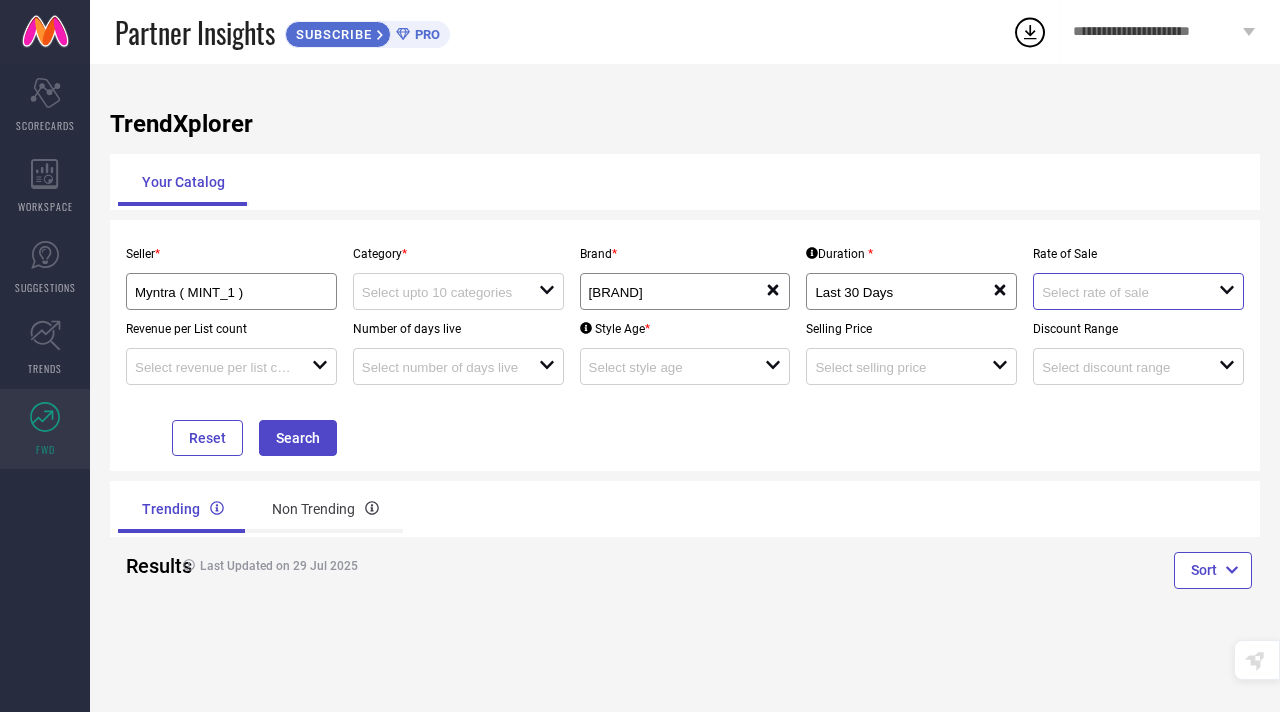 click at bounding box center [1121, 292] 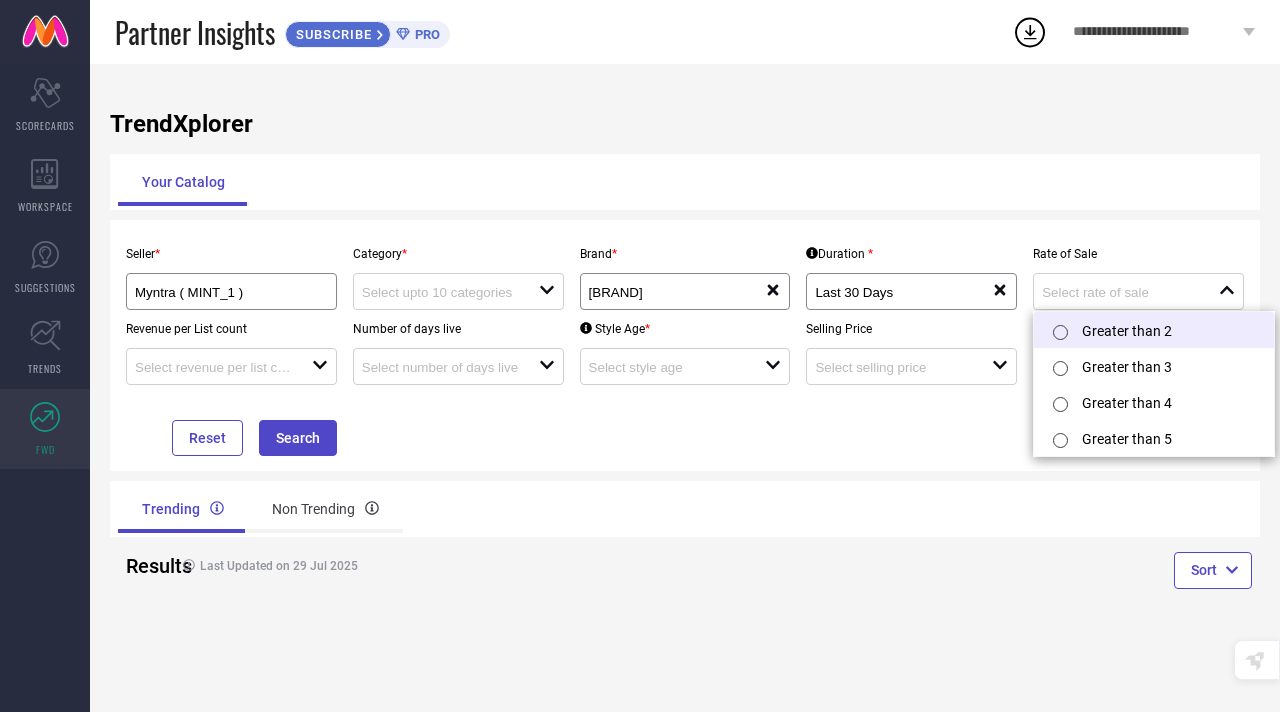 click at bounding box center (1060, 332) 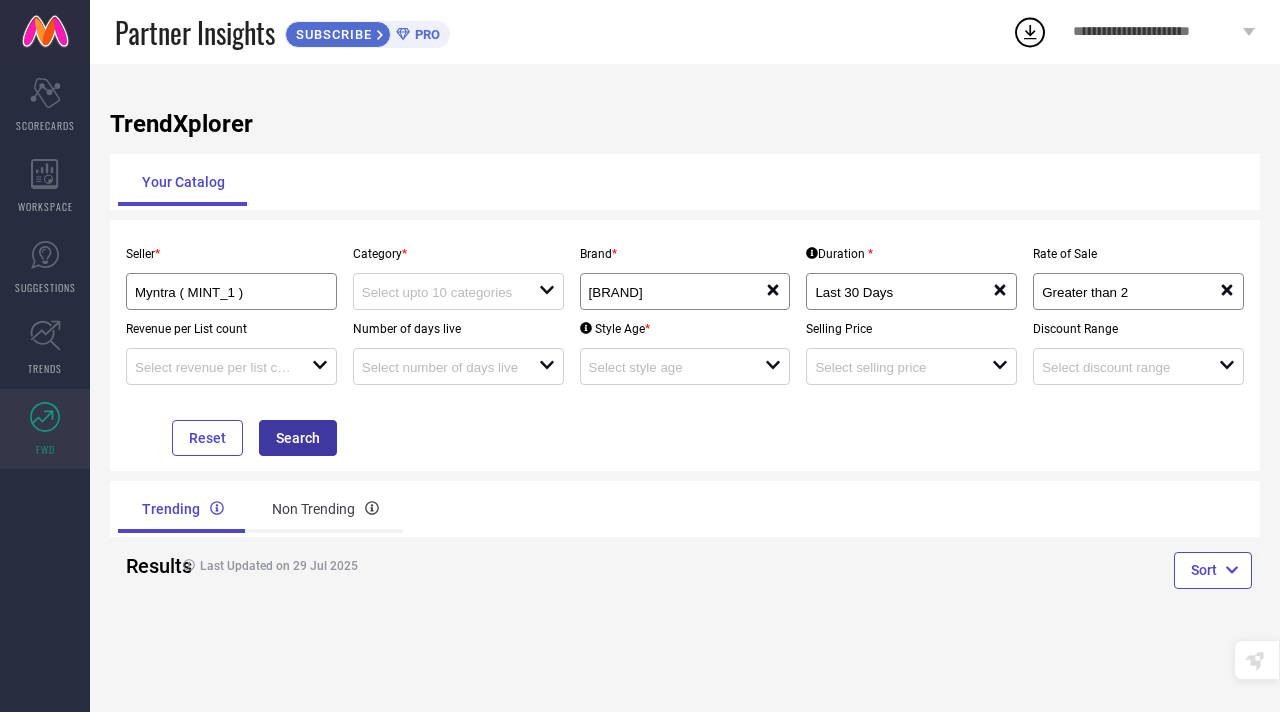 click on "Search" at bounding box center [298, 438] 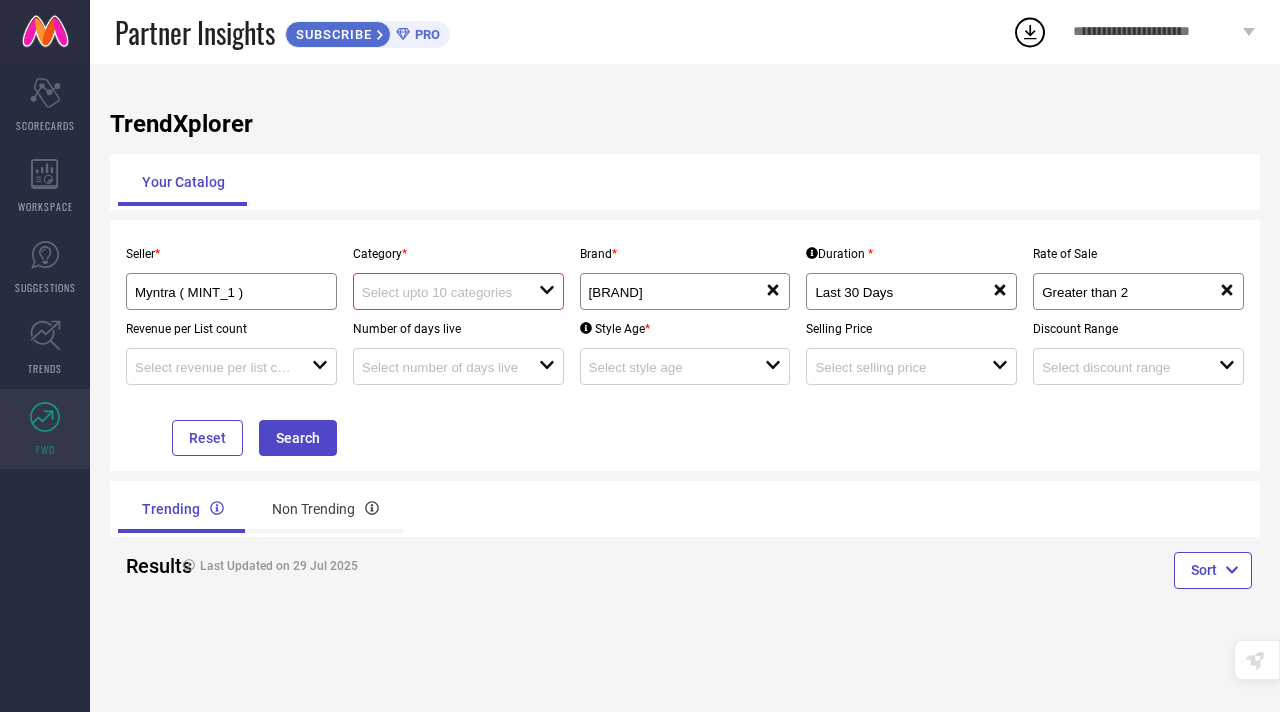 click on "Category  * open" at bounding box center (458, 272) 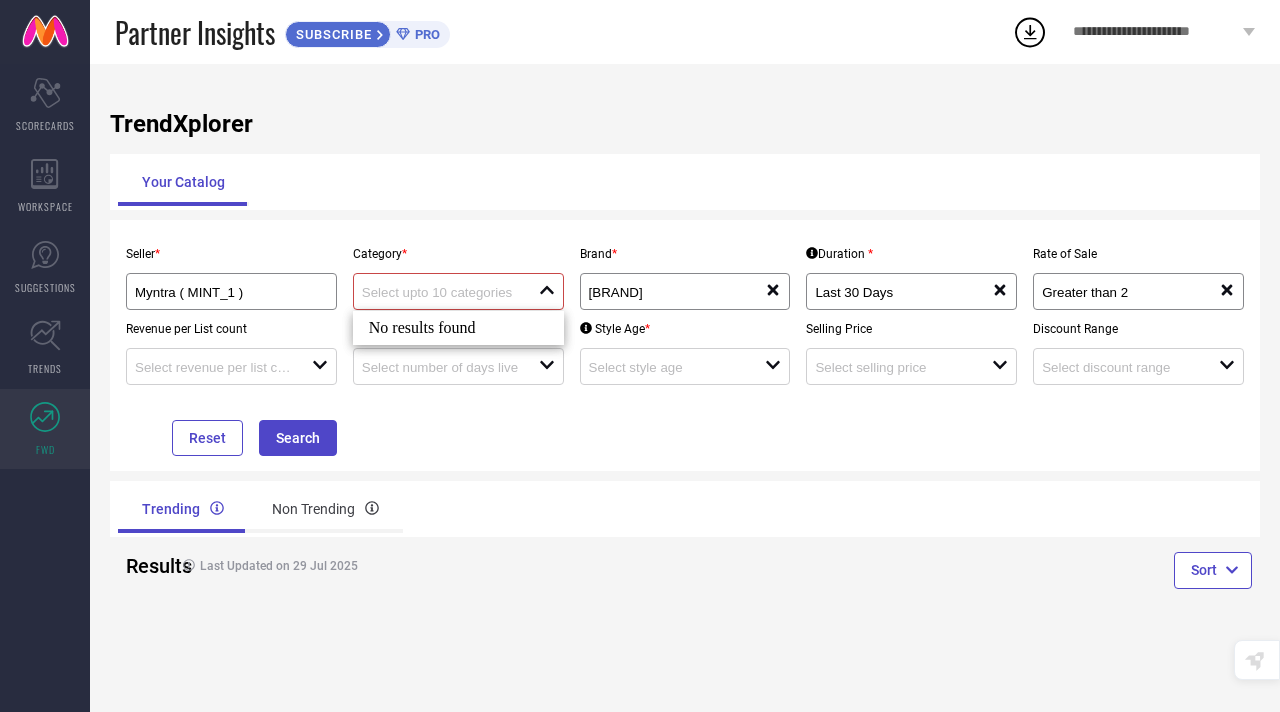 click on "No results found" at bounding box center [458, 328] 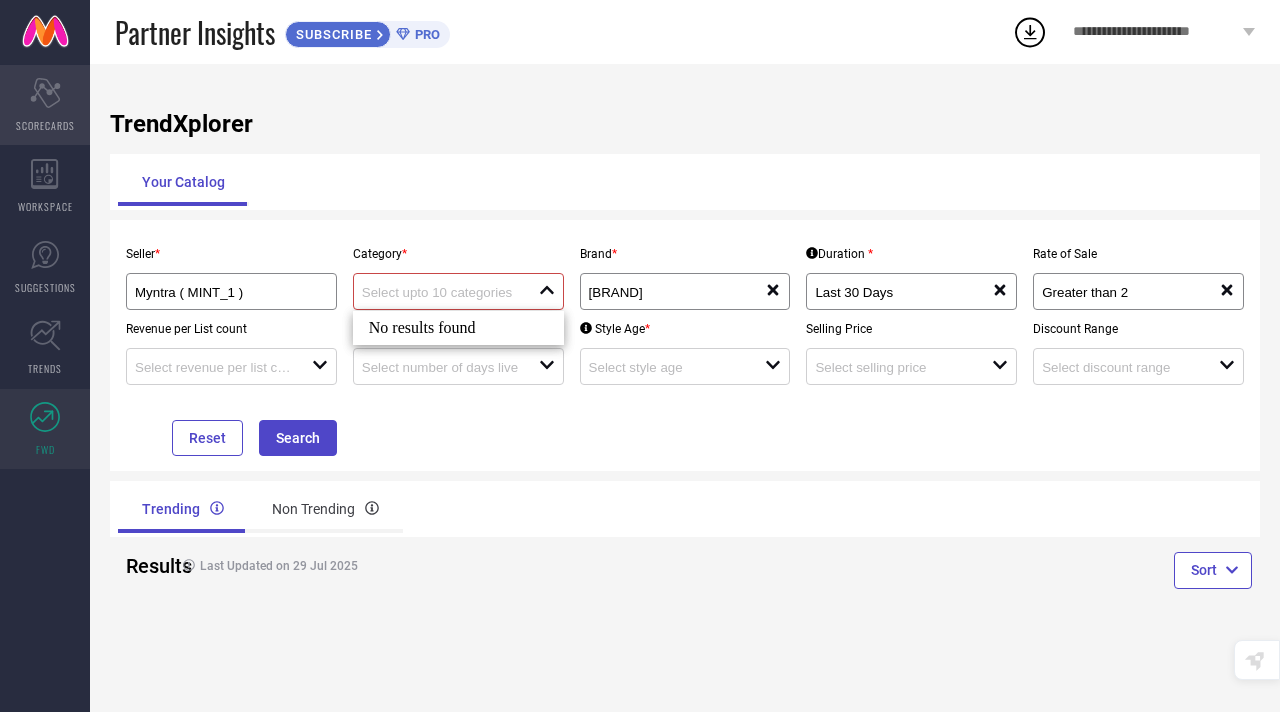 click on "Scorecard SCORECARDS" at bounding box center (45, 105) 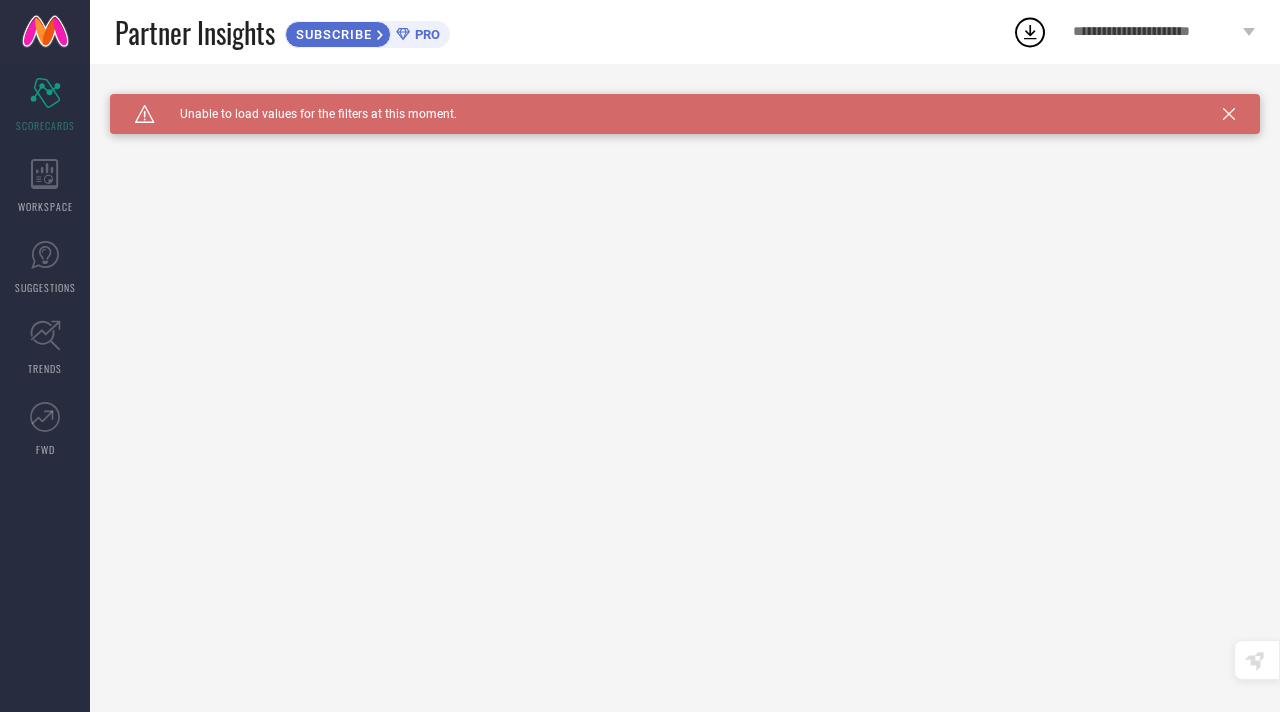 click 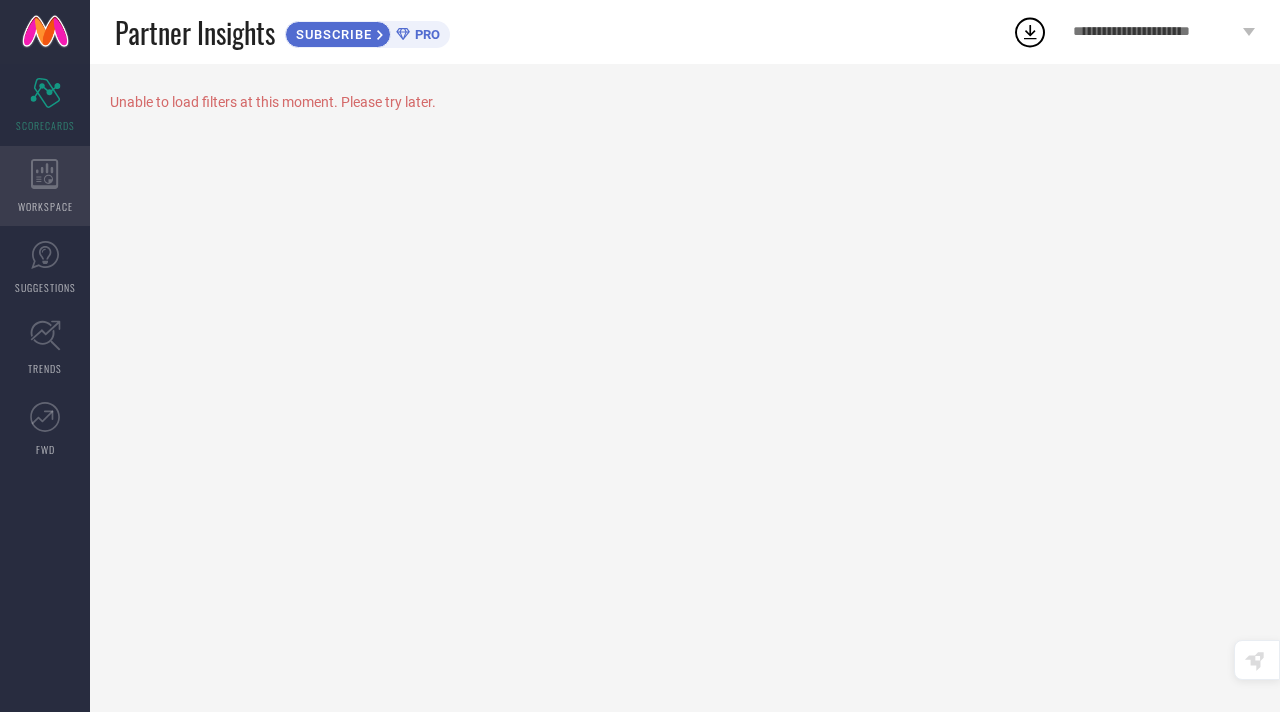 click on "WORKSPACE" at bounding box center [45, 186] 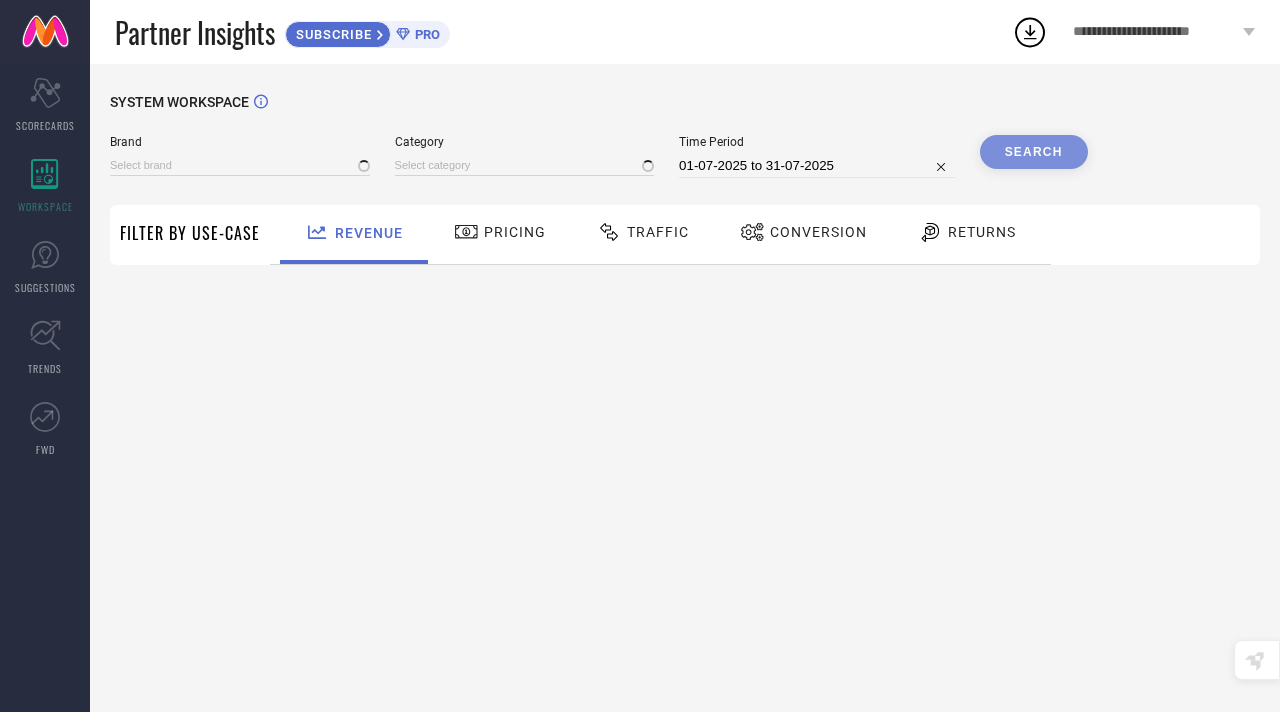 type on "1 STOP FASHION" 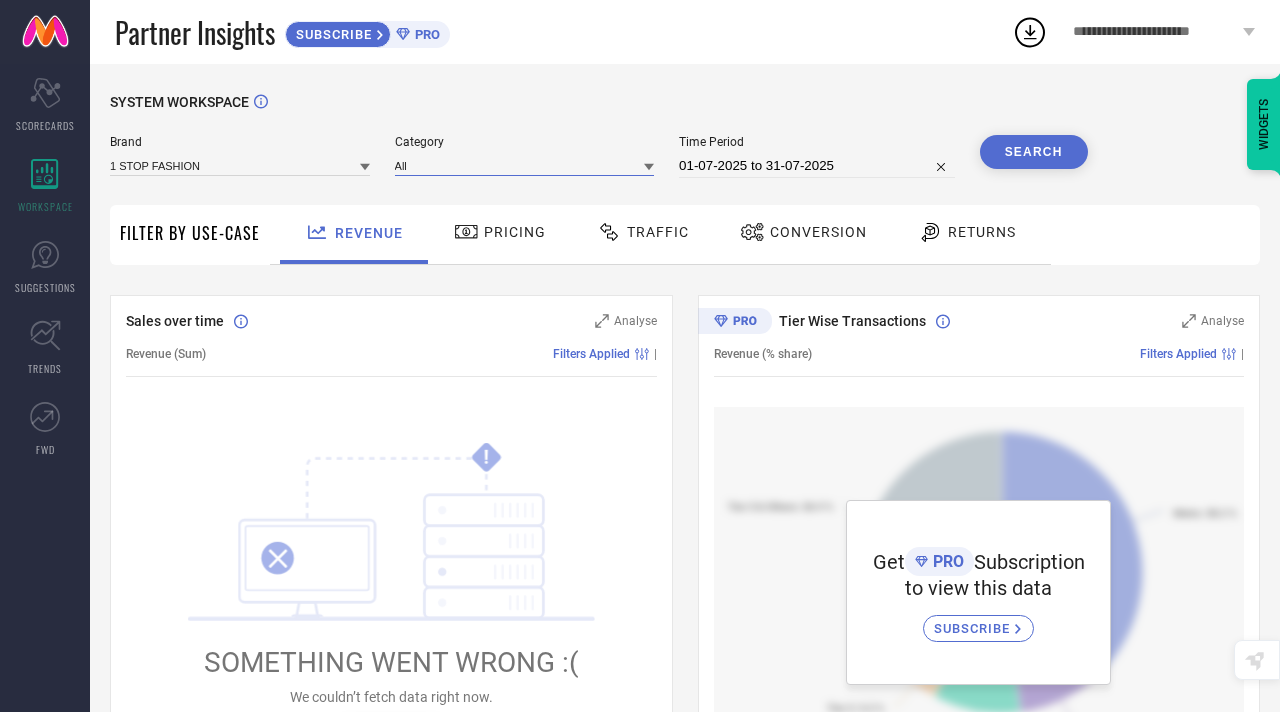 click at bounding box center (525, 165) 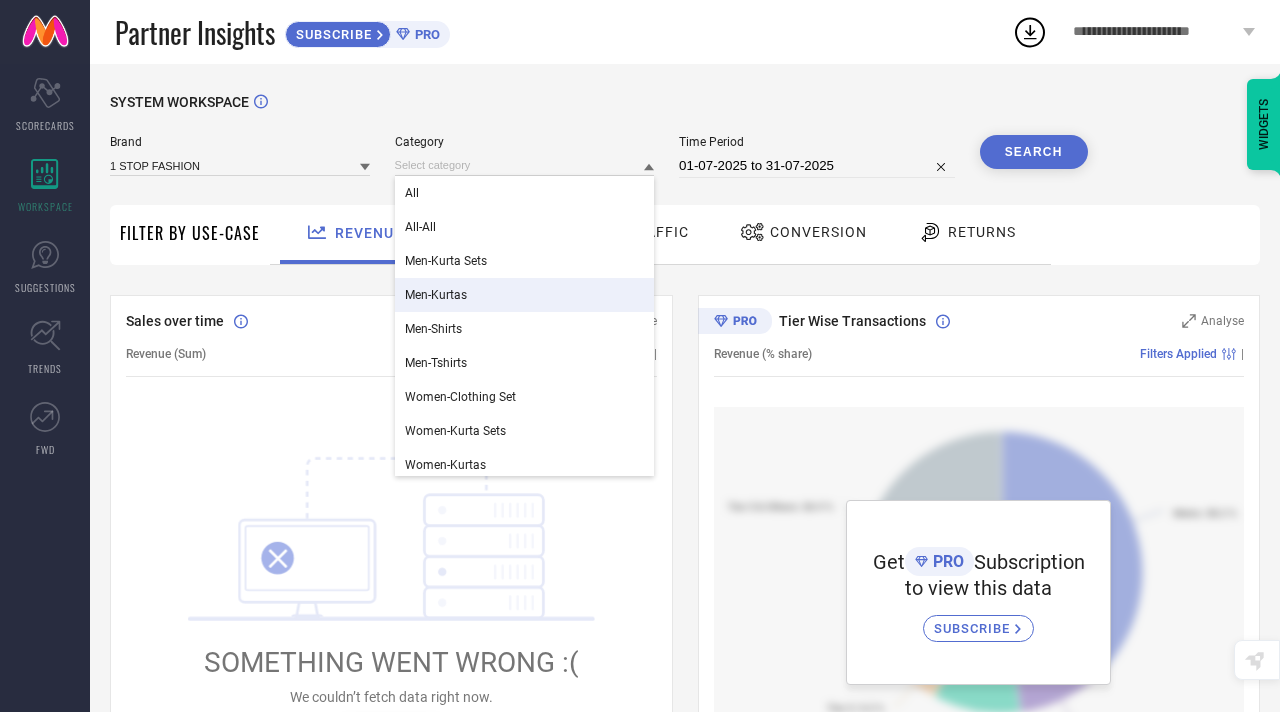 click on "Men-Kurtas" at bounding box center (525, 295) 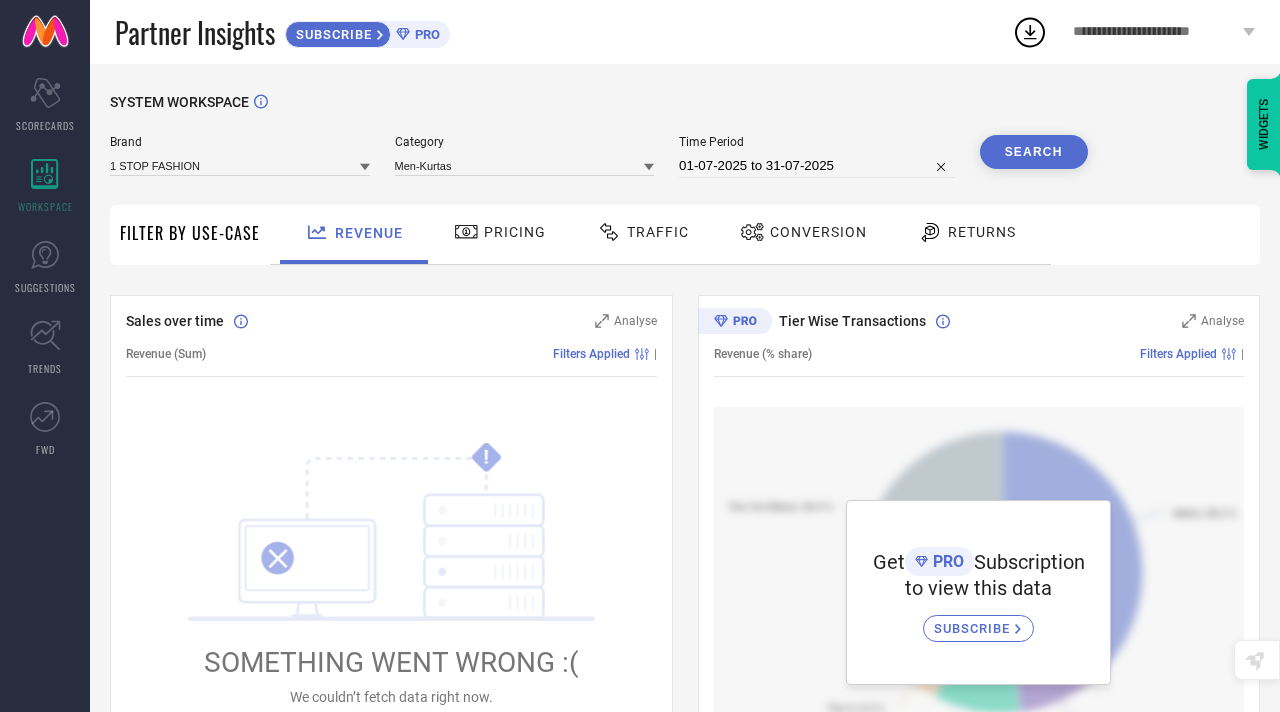 click on "Search" at bounding box center (1034, 152) 